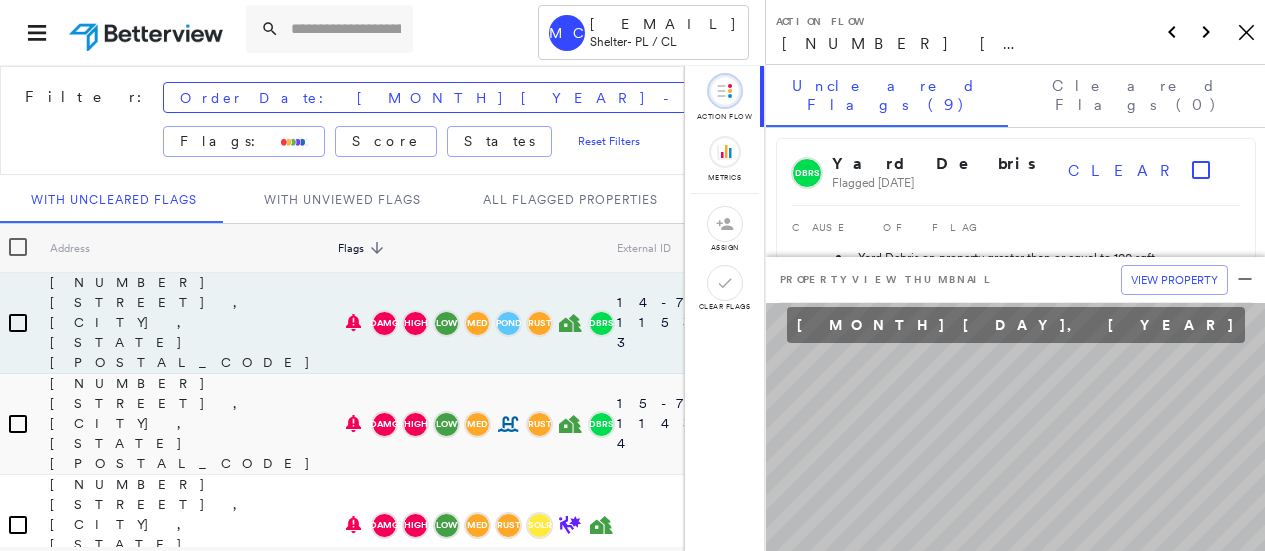 scroll, scrollTop: 0, scrollLeft: 0, axis: both 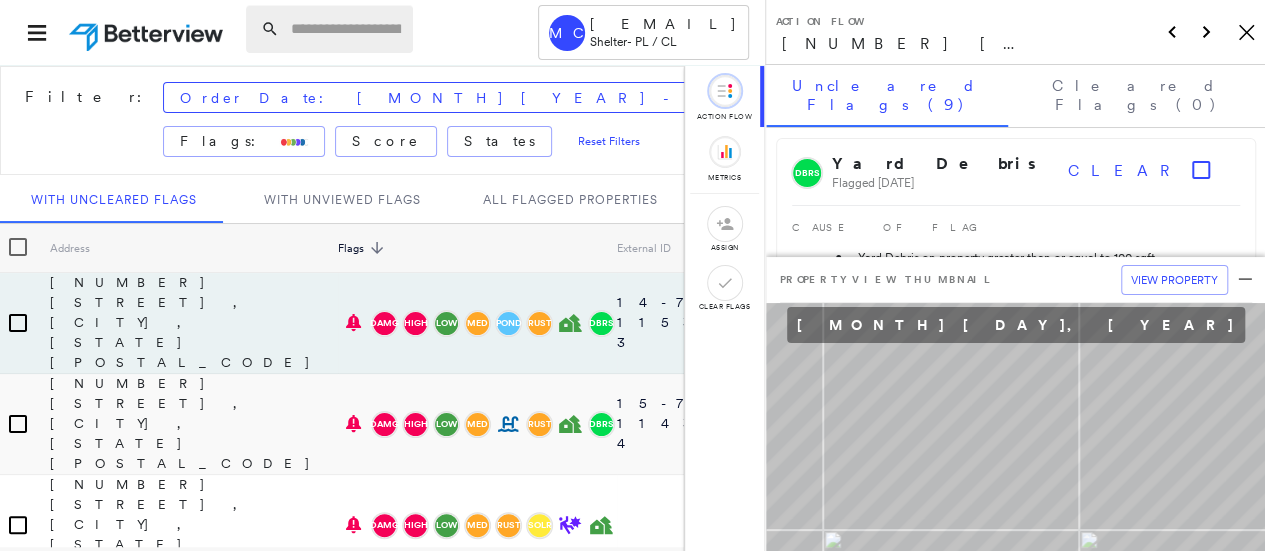 click at bounding box center (346, 29) 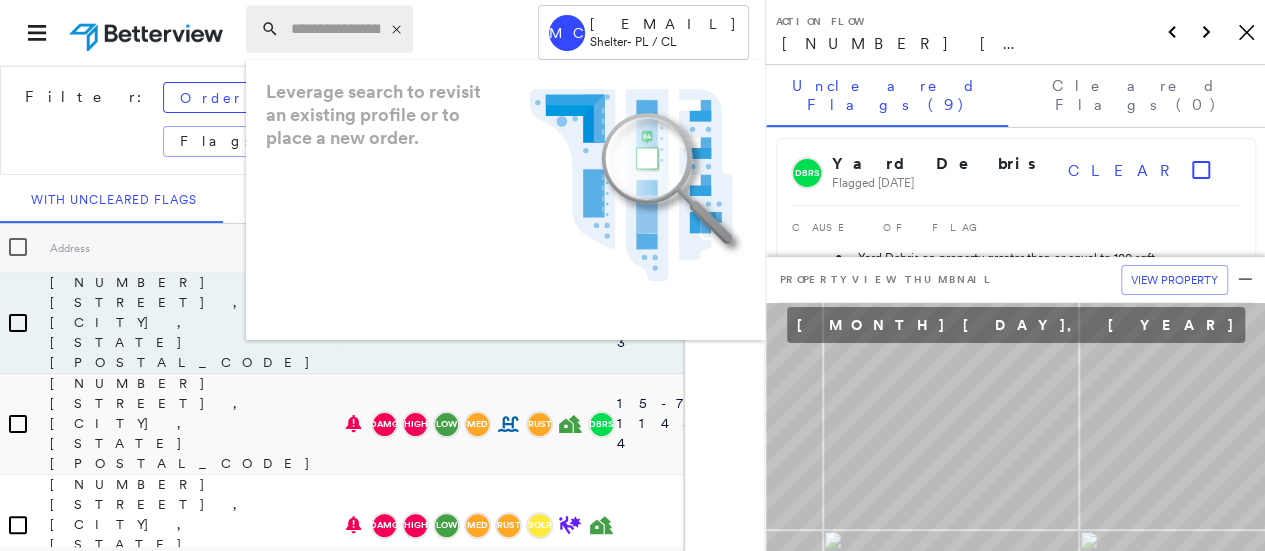 paste on "**********" 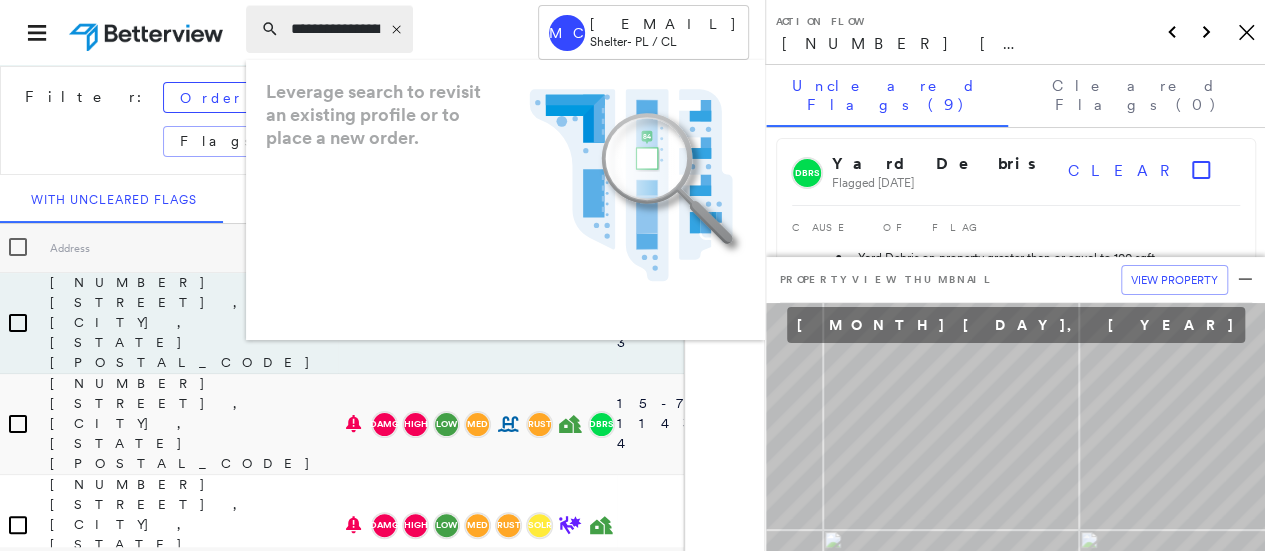 scroll, scrollTop: 0, scrollLeft: 62, axis: horizontal 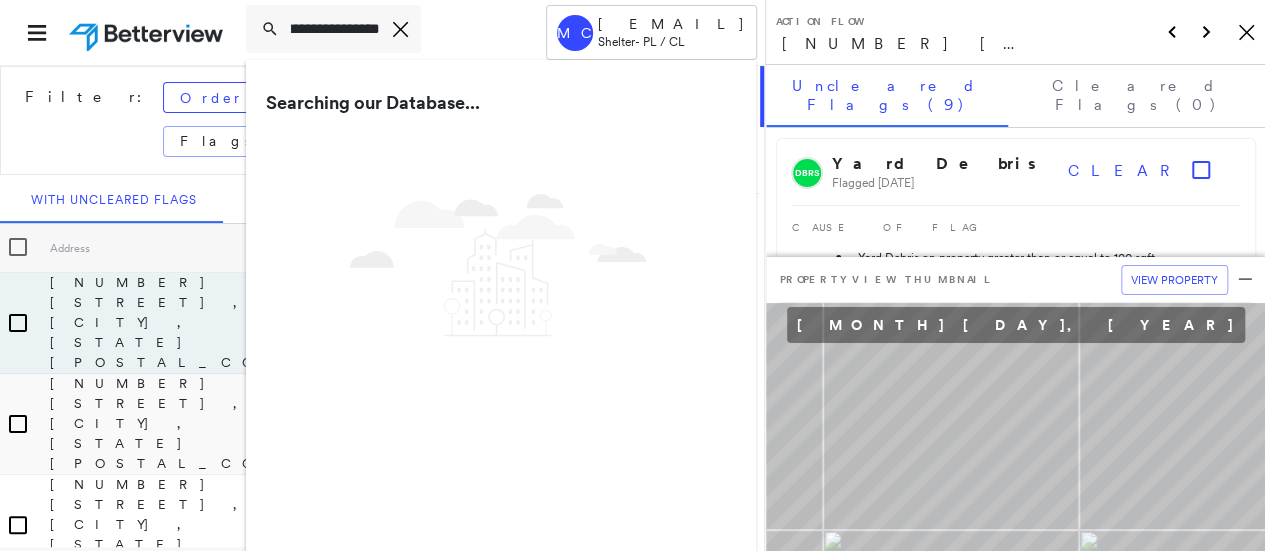 type on "**********" 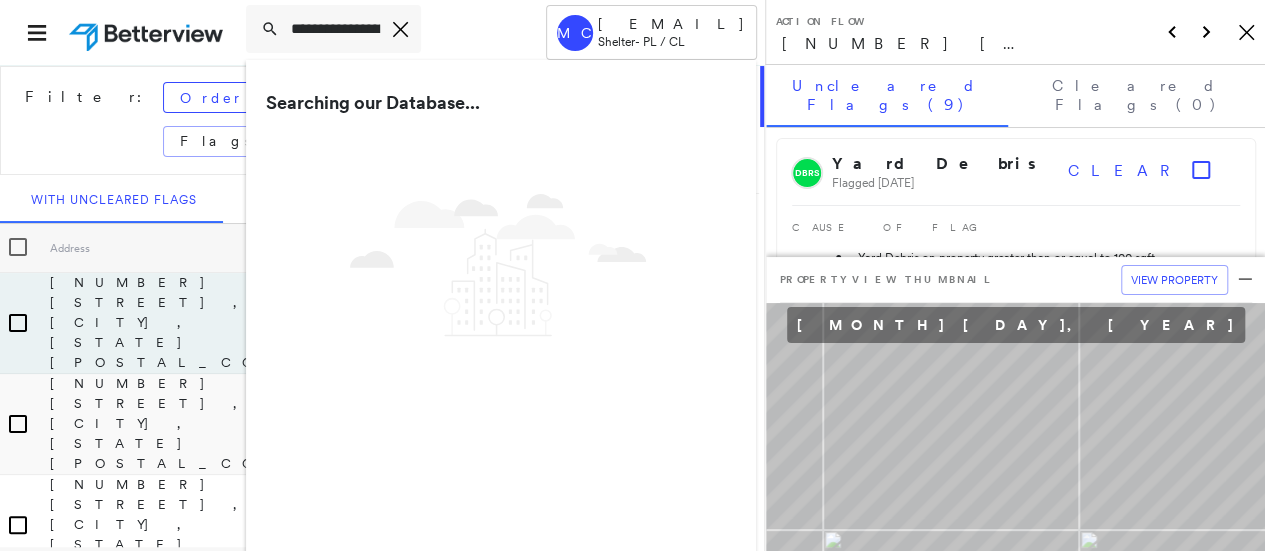drag, startPoint x: 460, startPoint y: 49, endPoint x: 451, endPoint y: 43, distance: 10.816654 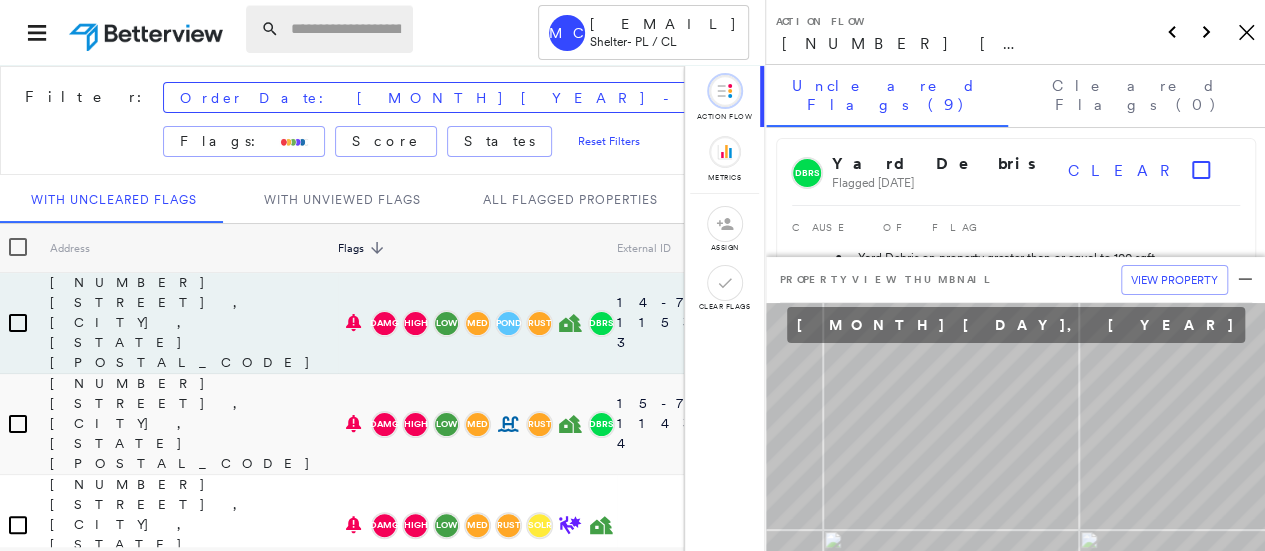 click at bounding box center (346, 29) 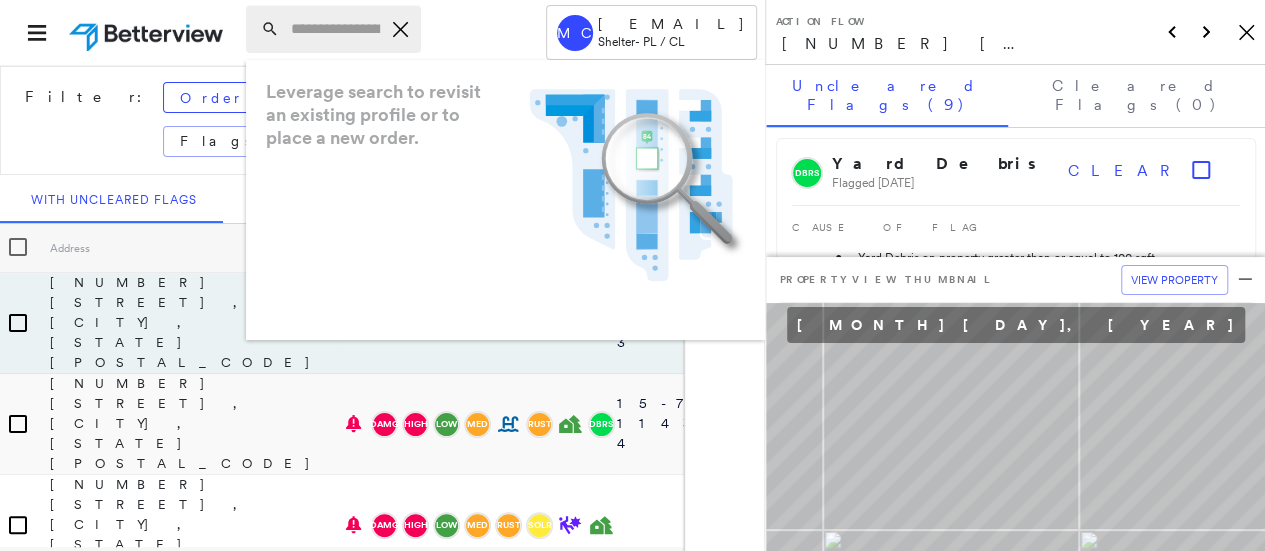 paste on "**********" 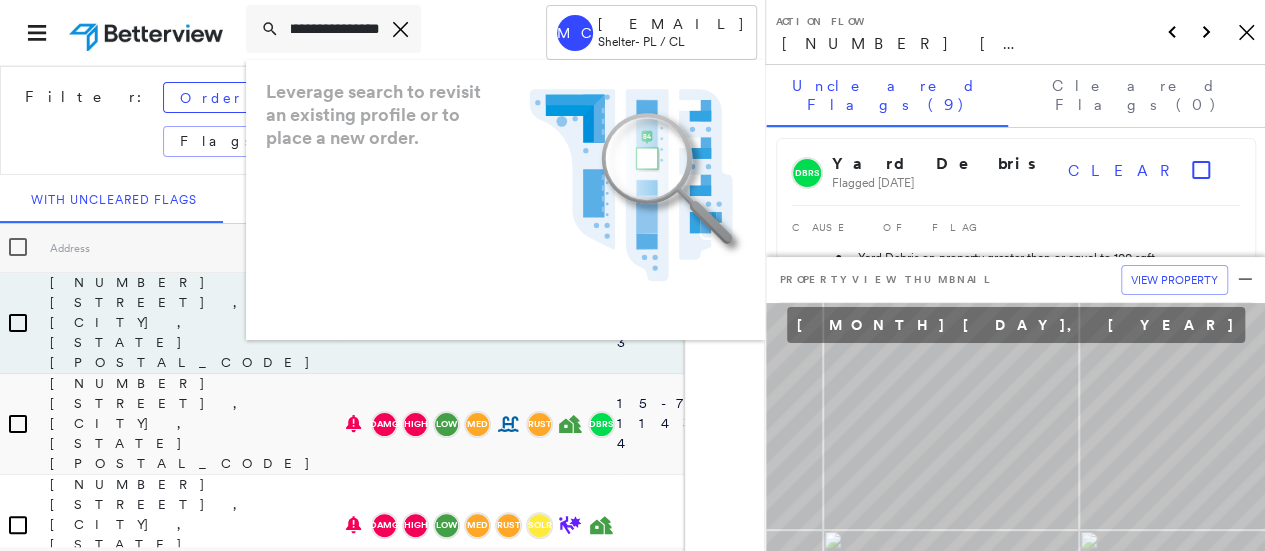 scroll, scrollTop: 0, scrollLeft: 94, axis: horizontal 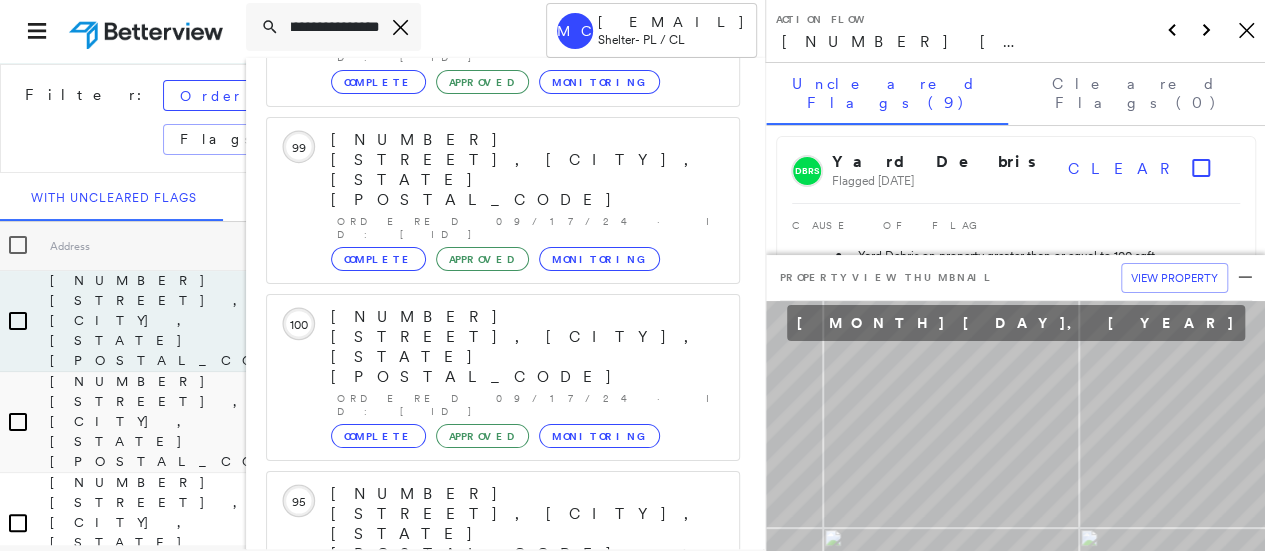 type on "**********" 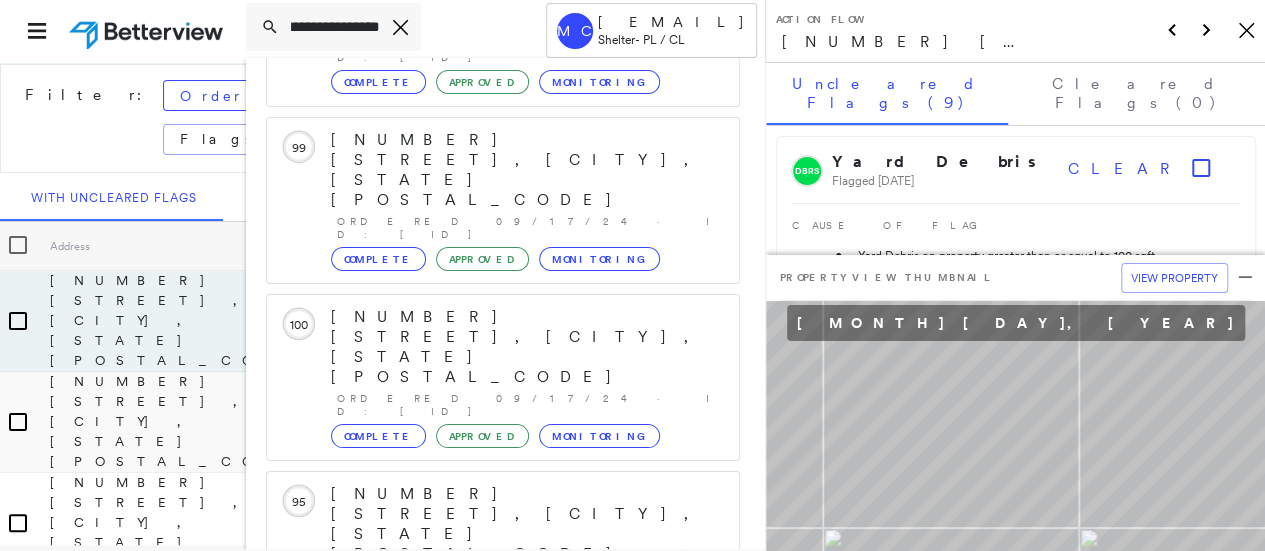 click on "Show  5  more existing properties" at bounding box center (504, 858) 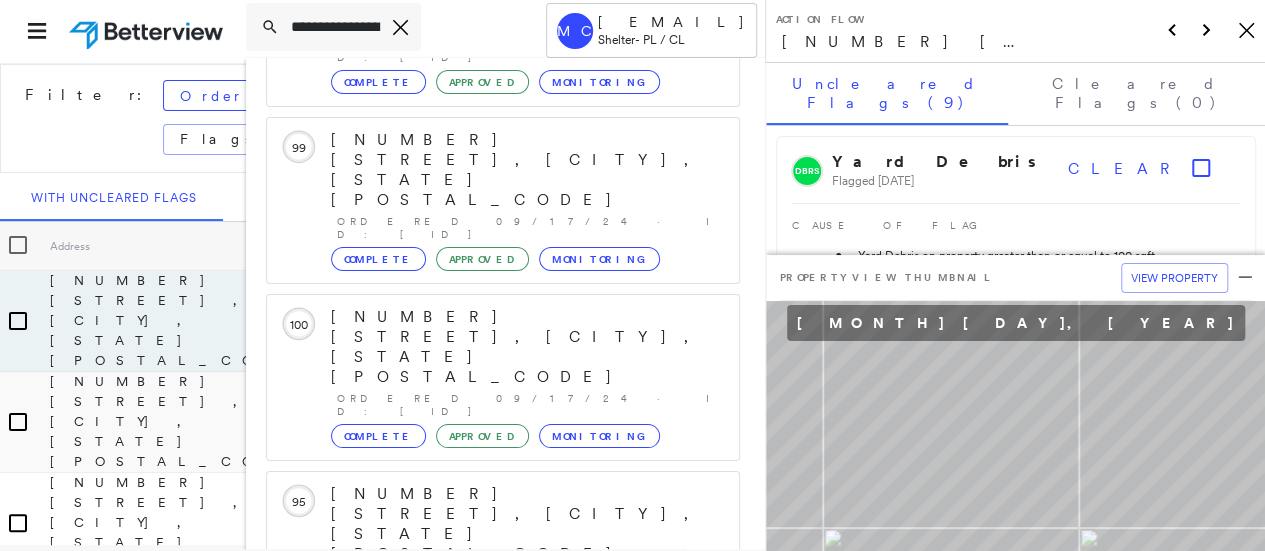 scroll, scrollTop: 450, scrollLeft: 0, axis: vertical 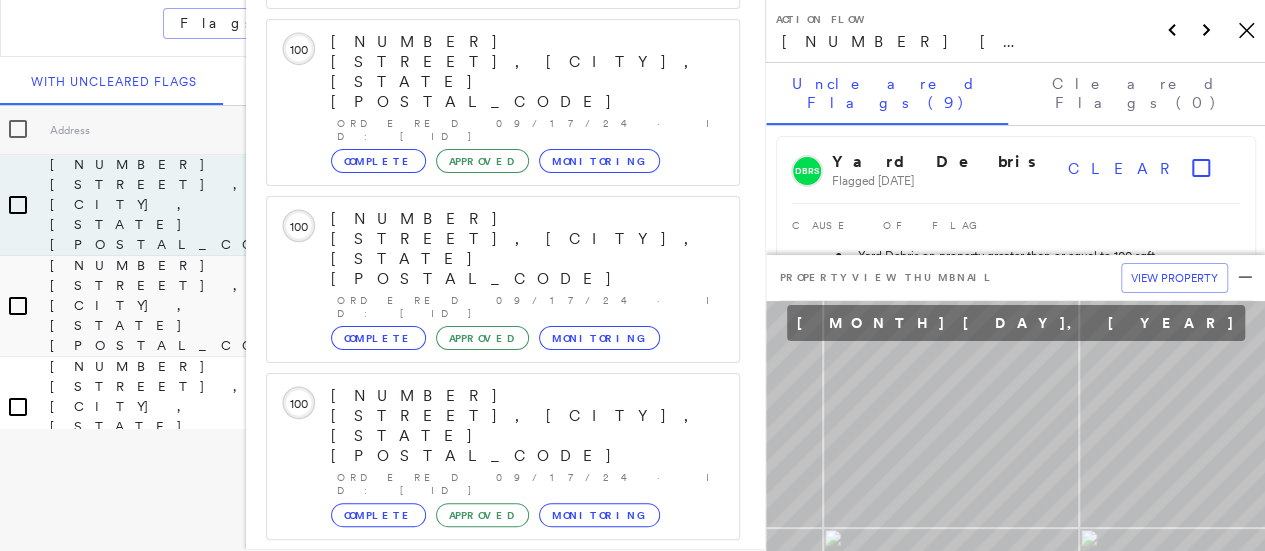 click on "[NUMBER] [STREET], [CITY], [STATE] [POSTAL_CODE]" at bounding box center [491, 1259] 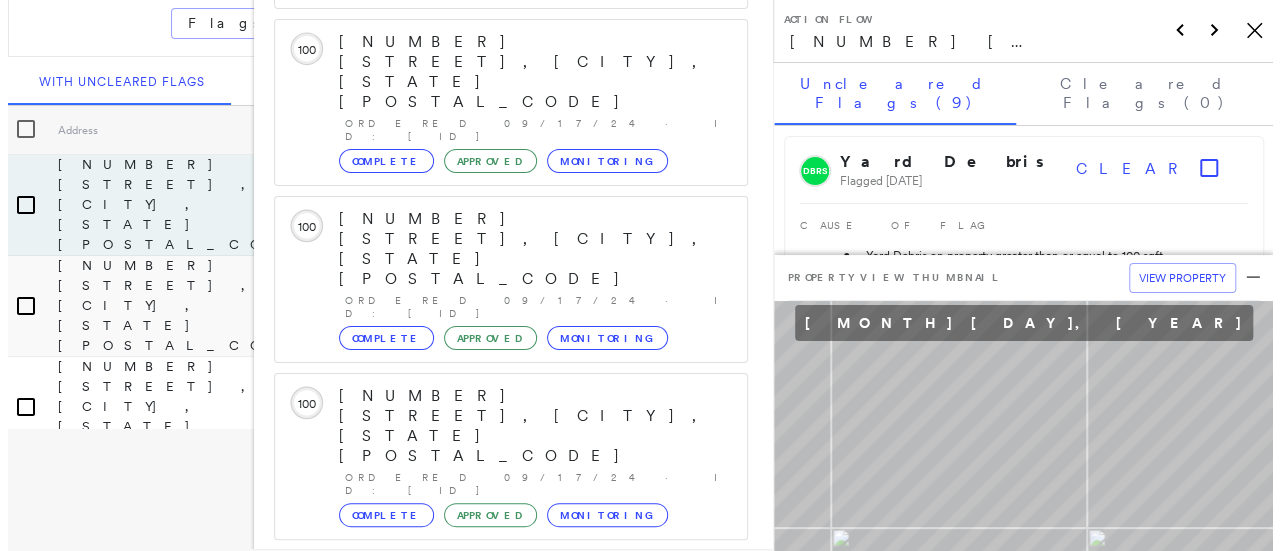 scroll, scrollTop: 0, scrollLeft: 0, axis: both 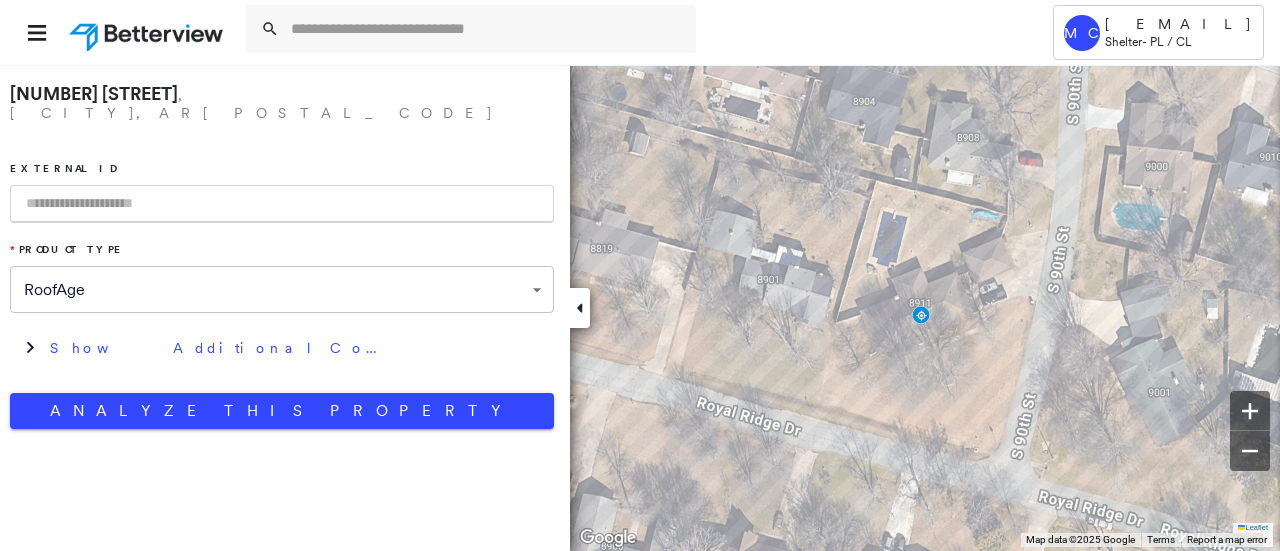 click at bounding box center [282, 204] 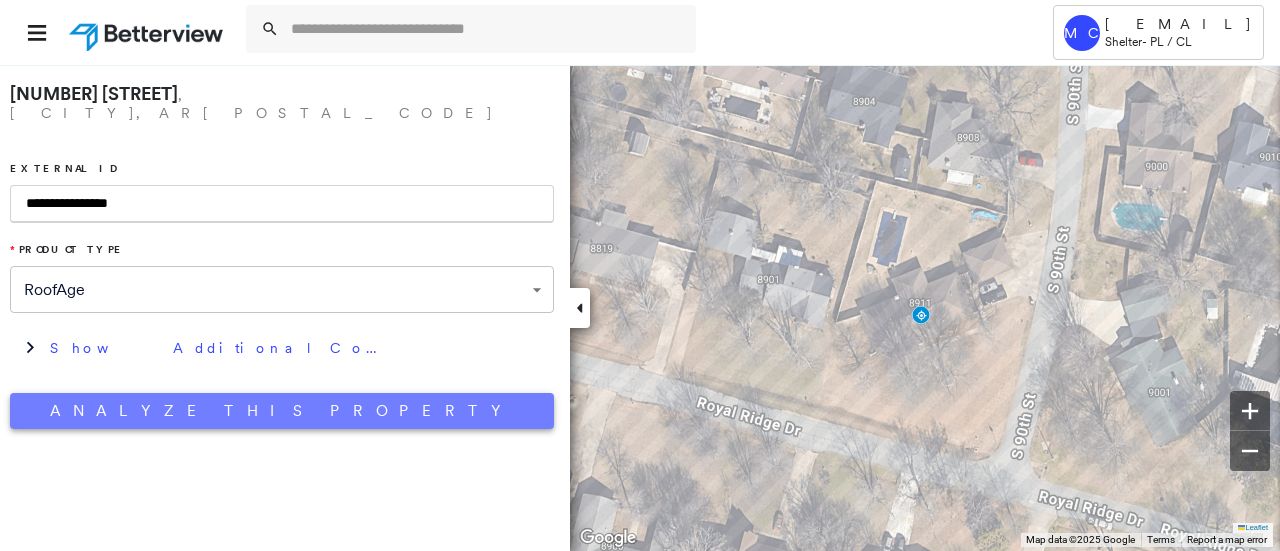 type on "**********" 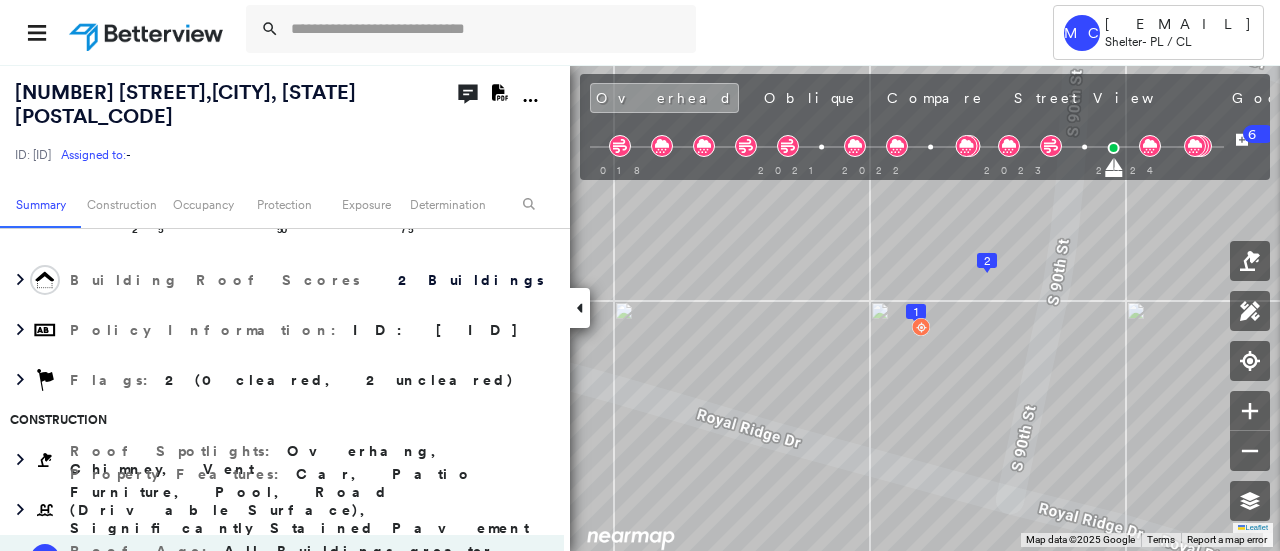 scroll, scrollTop: 200, scrollLeft: 0, axis: vertical 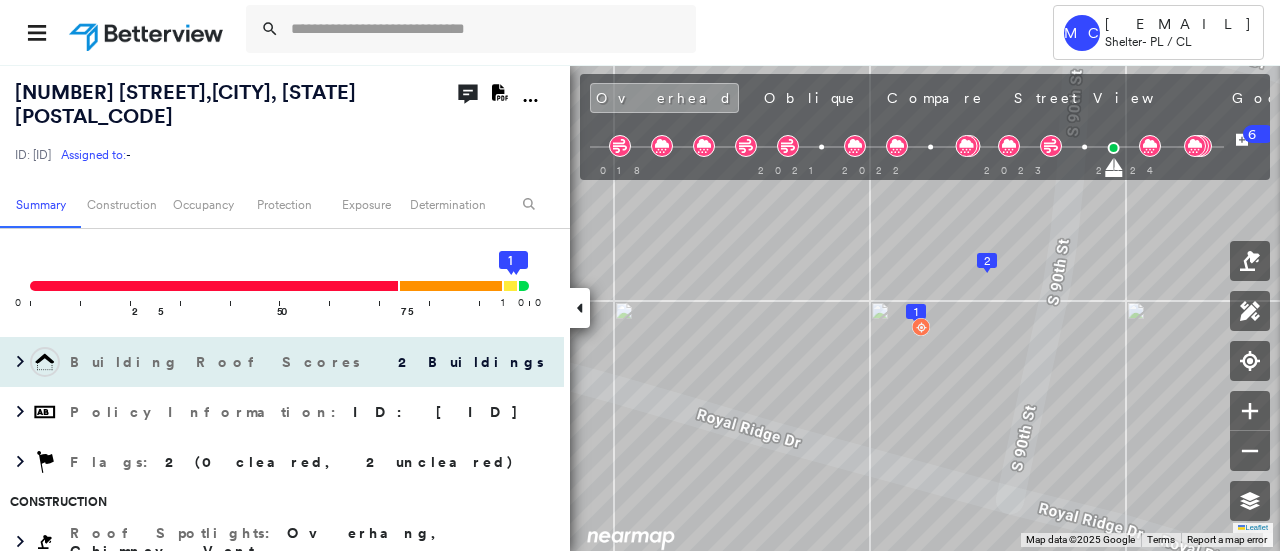 click on "Building Roof Scores" at bounding box center (217, 362) 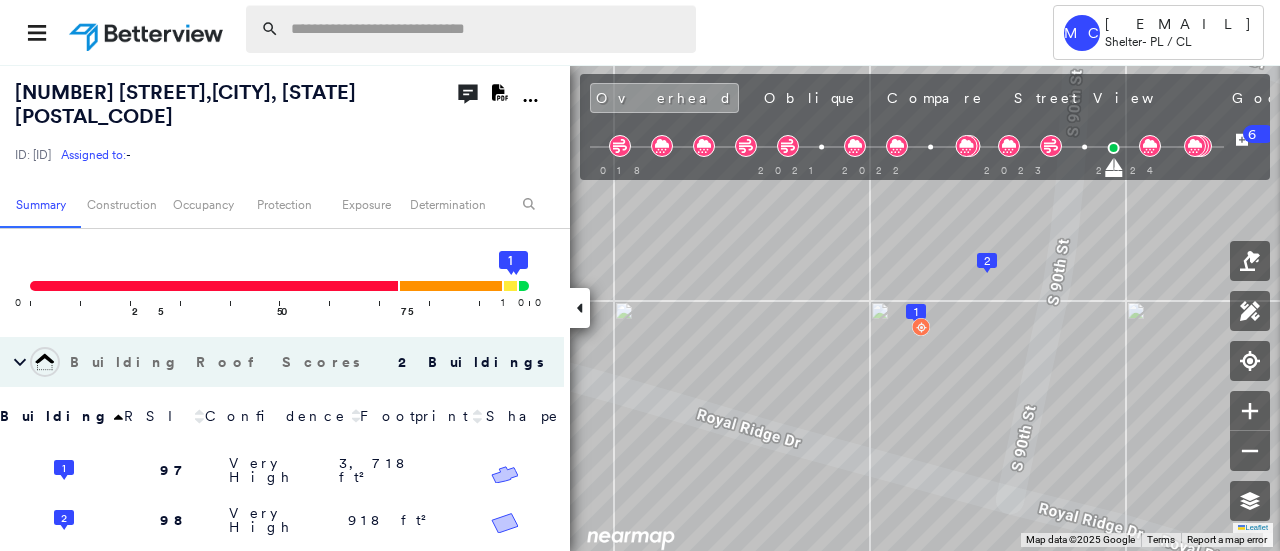 click at bounding box center (487, 29) 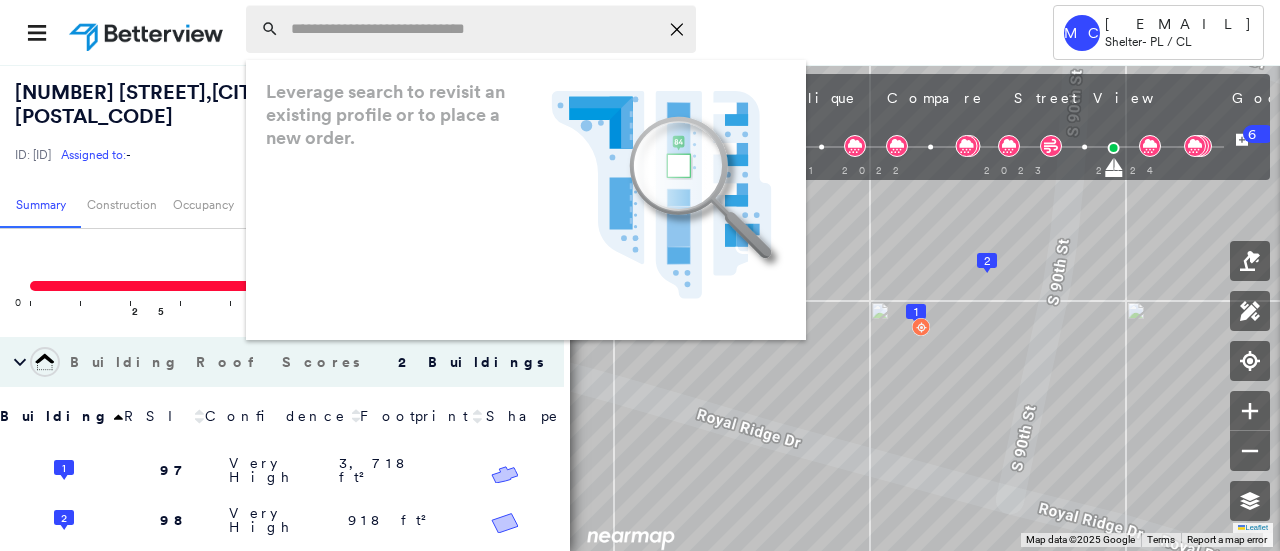 paste on "**********" 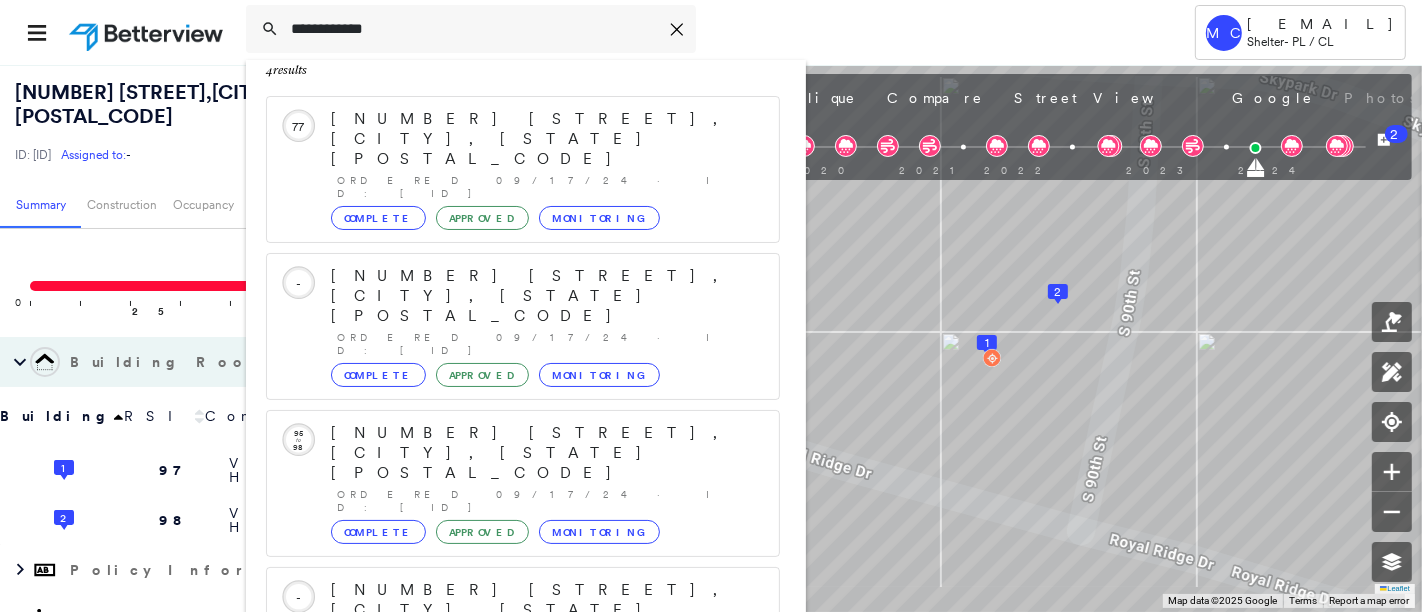 scroll, scrollTop: 51, scrollLeft: 0, axis: vertical 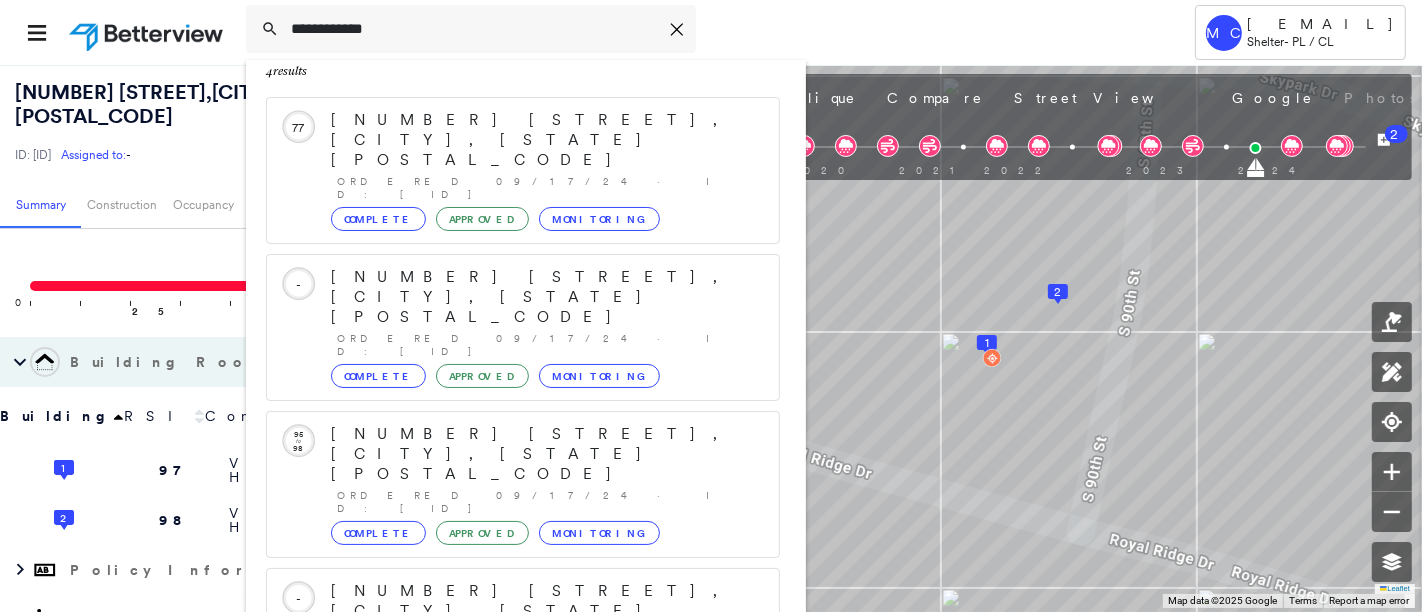 type on "**********" 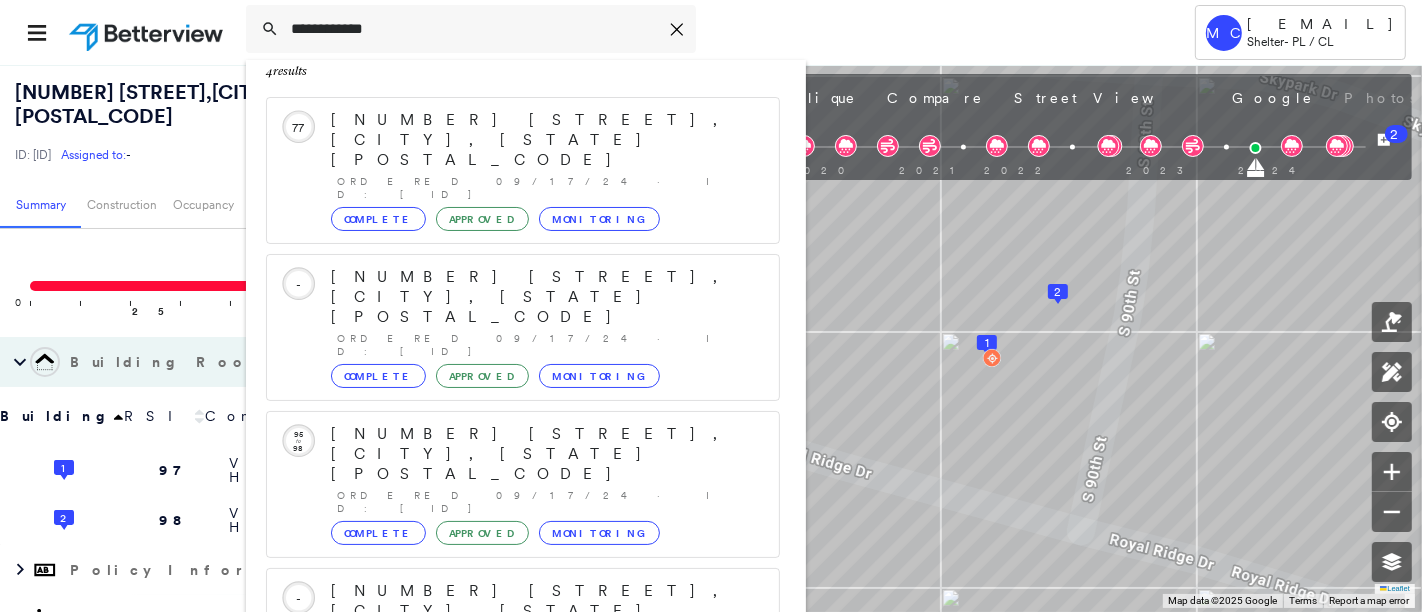 click on "1 result - Click to order a Property Profile" at bounding box center [523, 799] 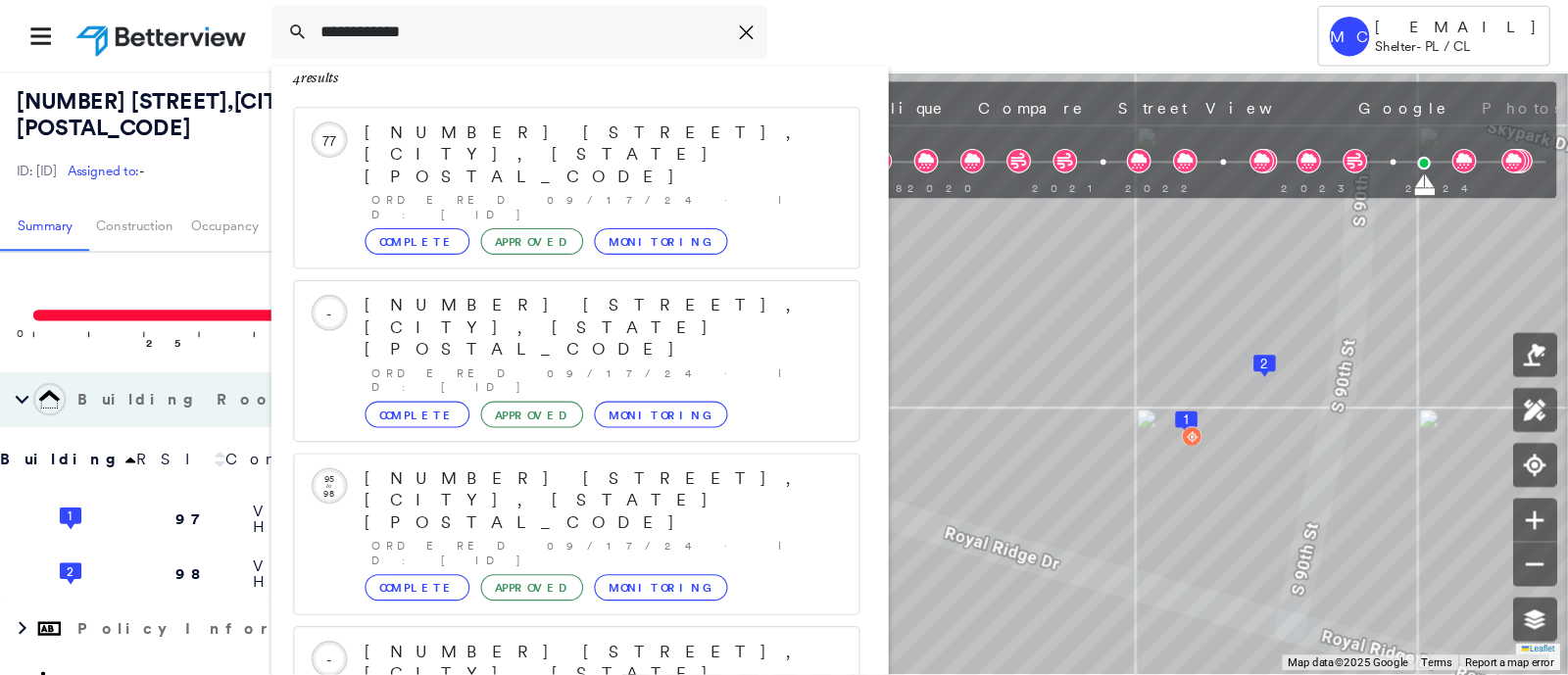 scroll, scrollTop: 49, scrollLeft: 0, axis: vertical 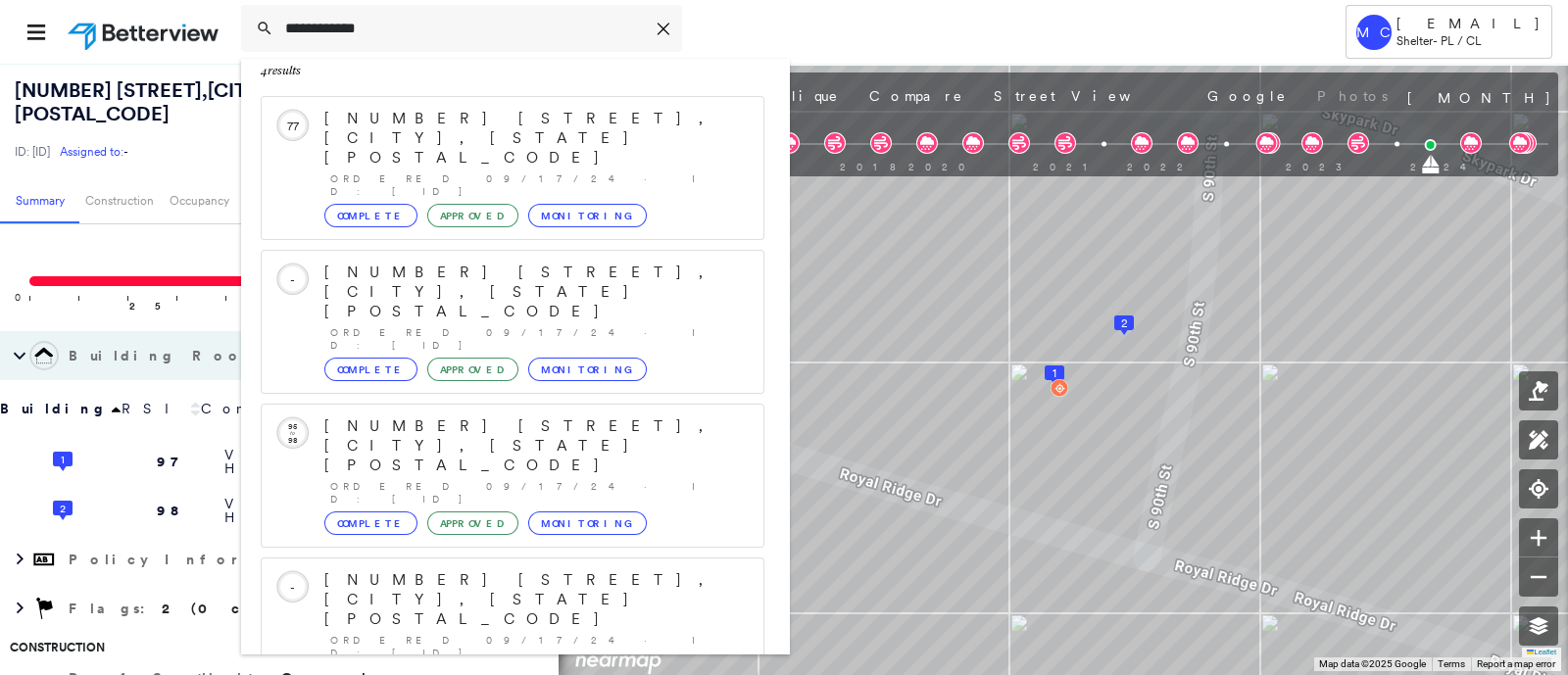 drag, startPoint x: 1393, startPoint y: 9, endPoint x: 360, endPoint y: 616, distance: 1198.1394 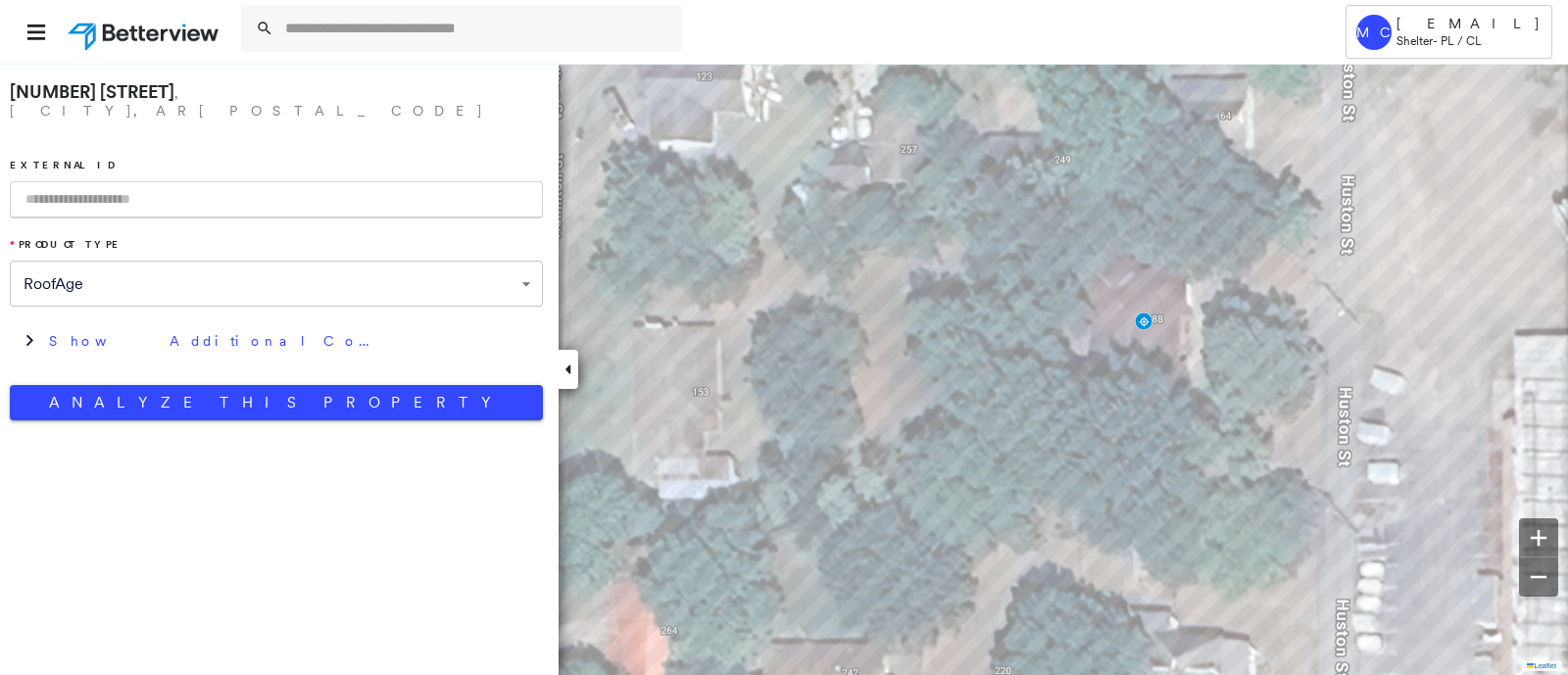click at bounding box center (276, 200) 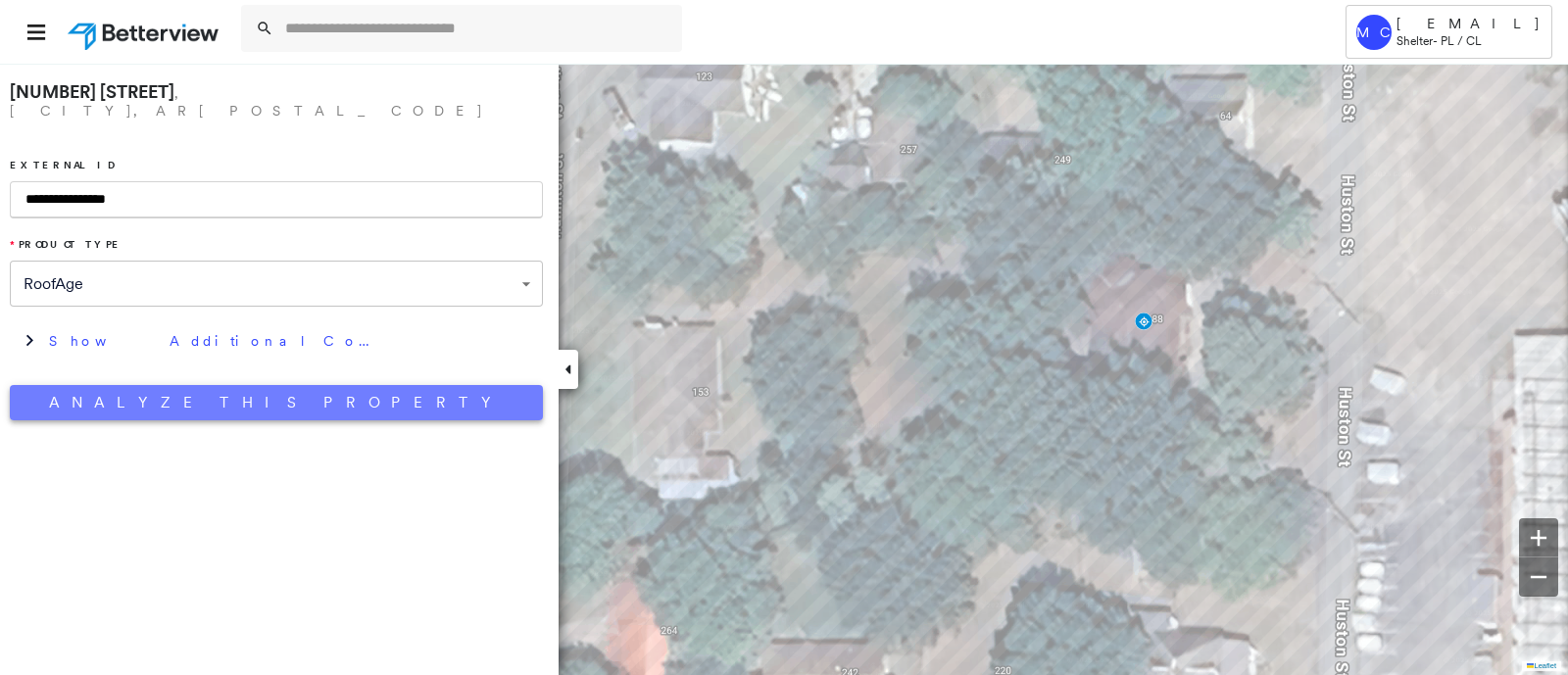type on "**********" 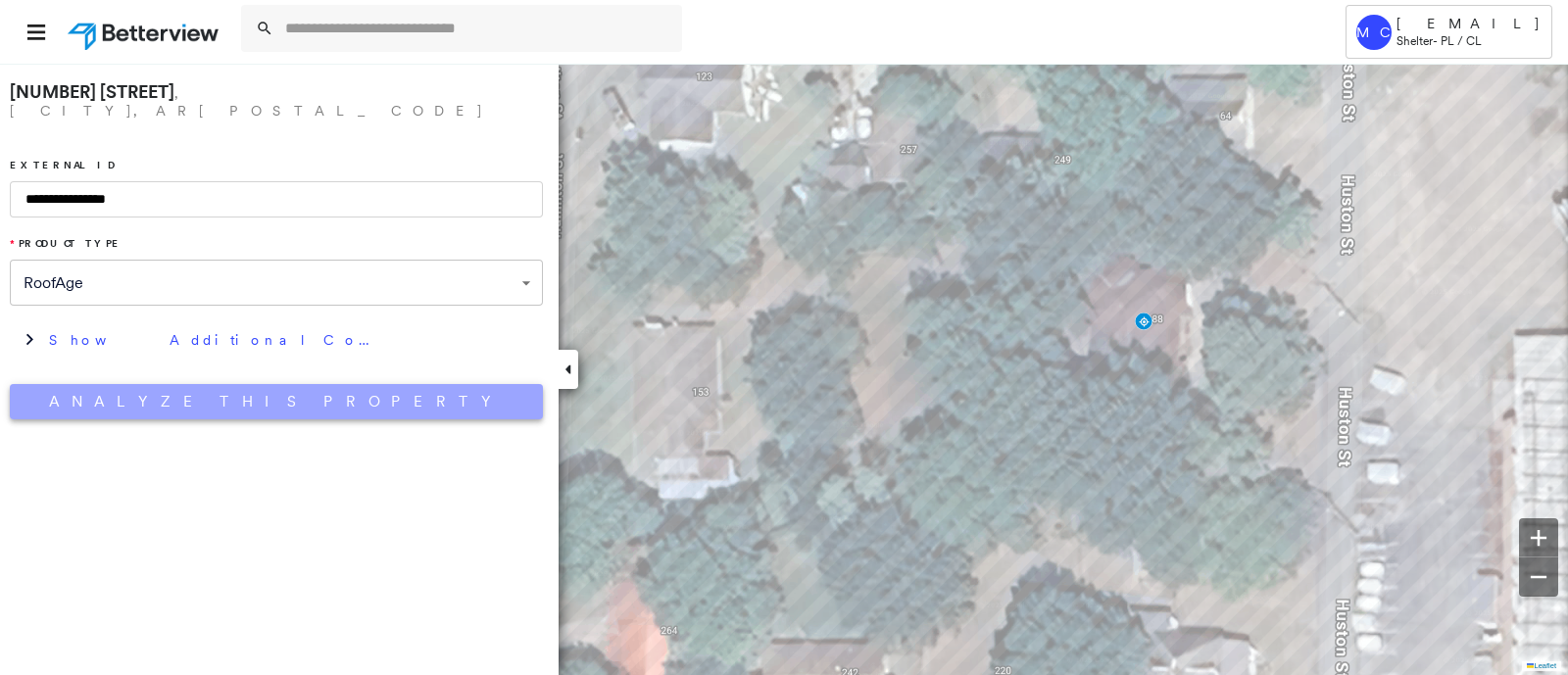 click on "Analyze This Property" at bounding box center [276, 402] 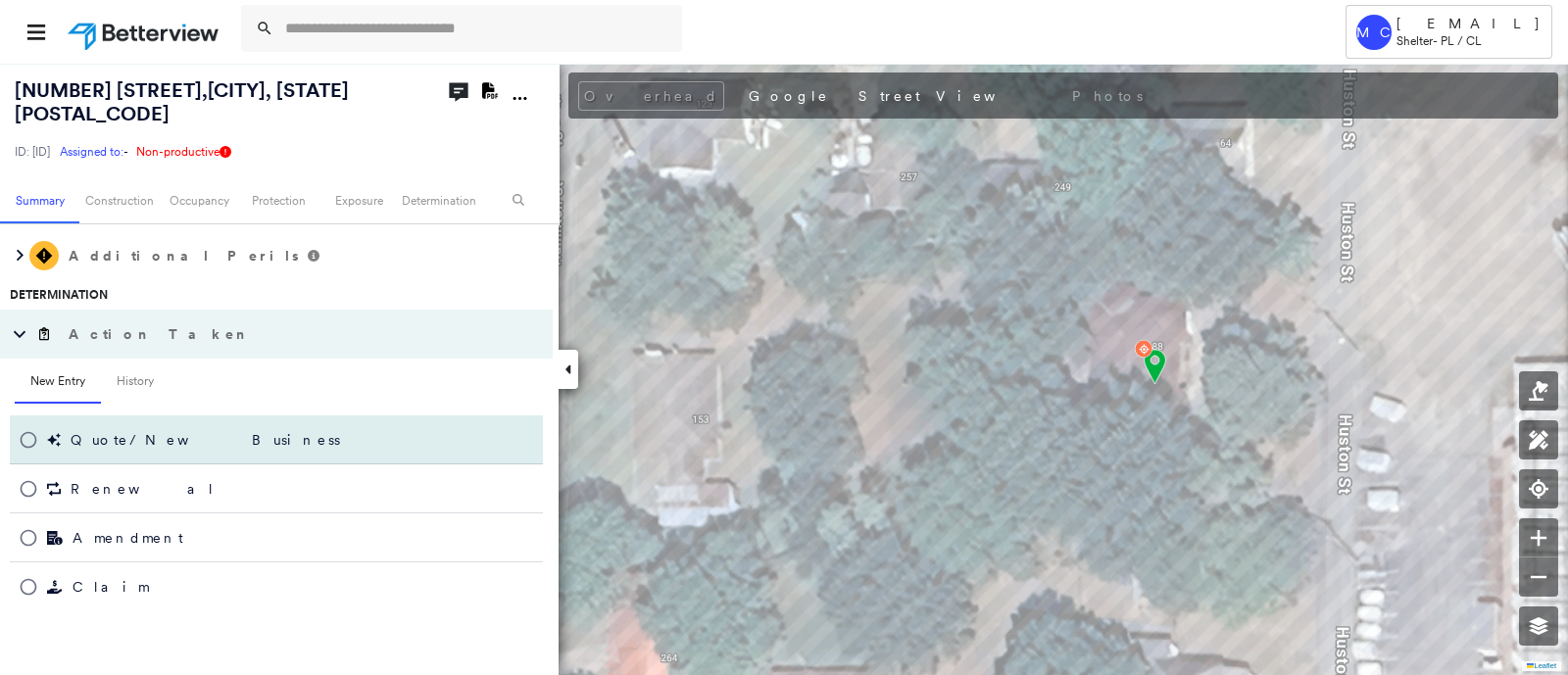scroll, scrollTop: 434, scrollLeft: 0, axis: vertical 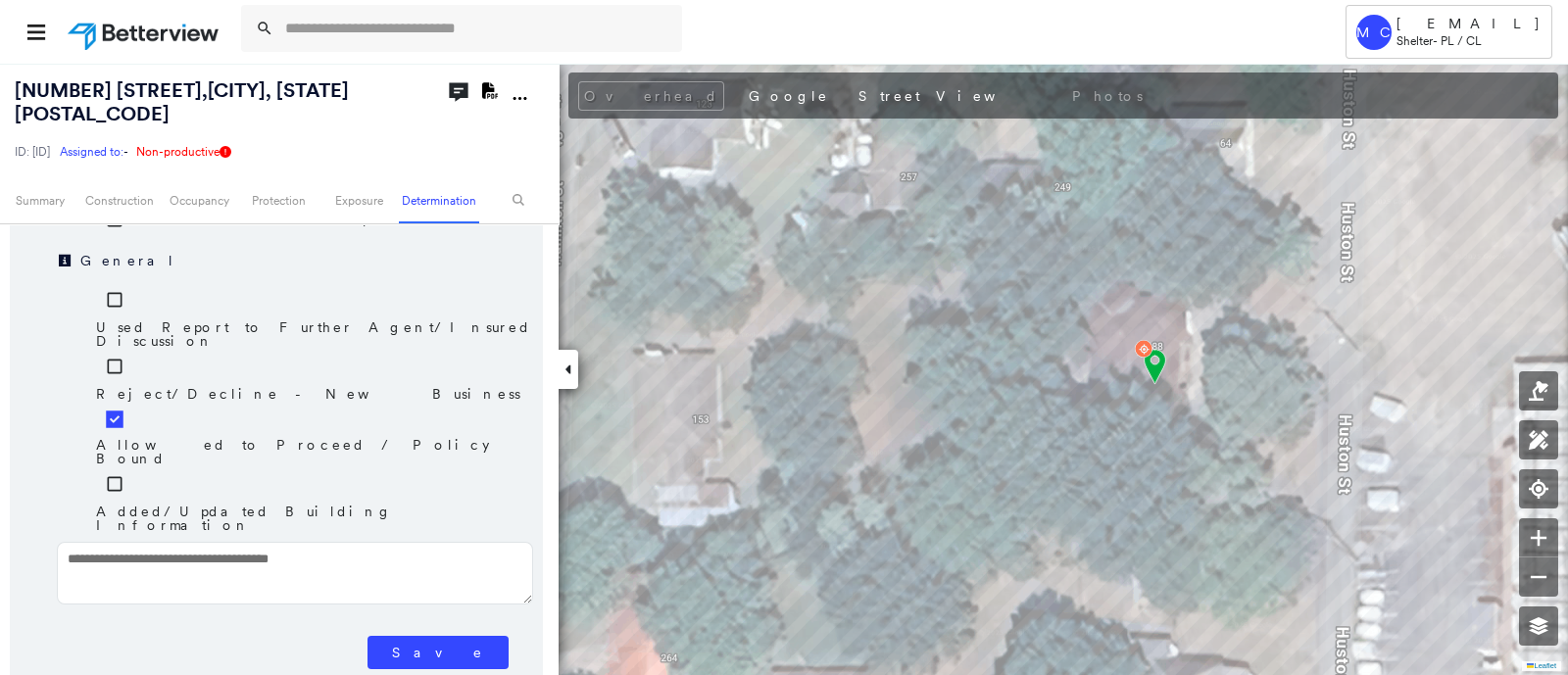 click on "Save" at bounding box center (438, 652) 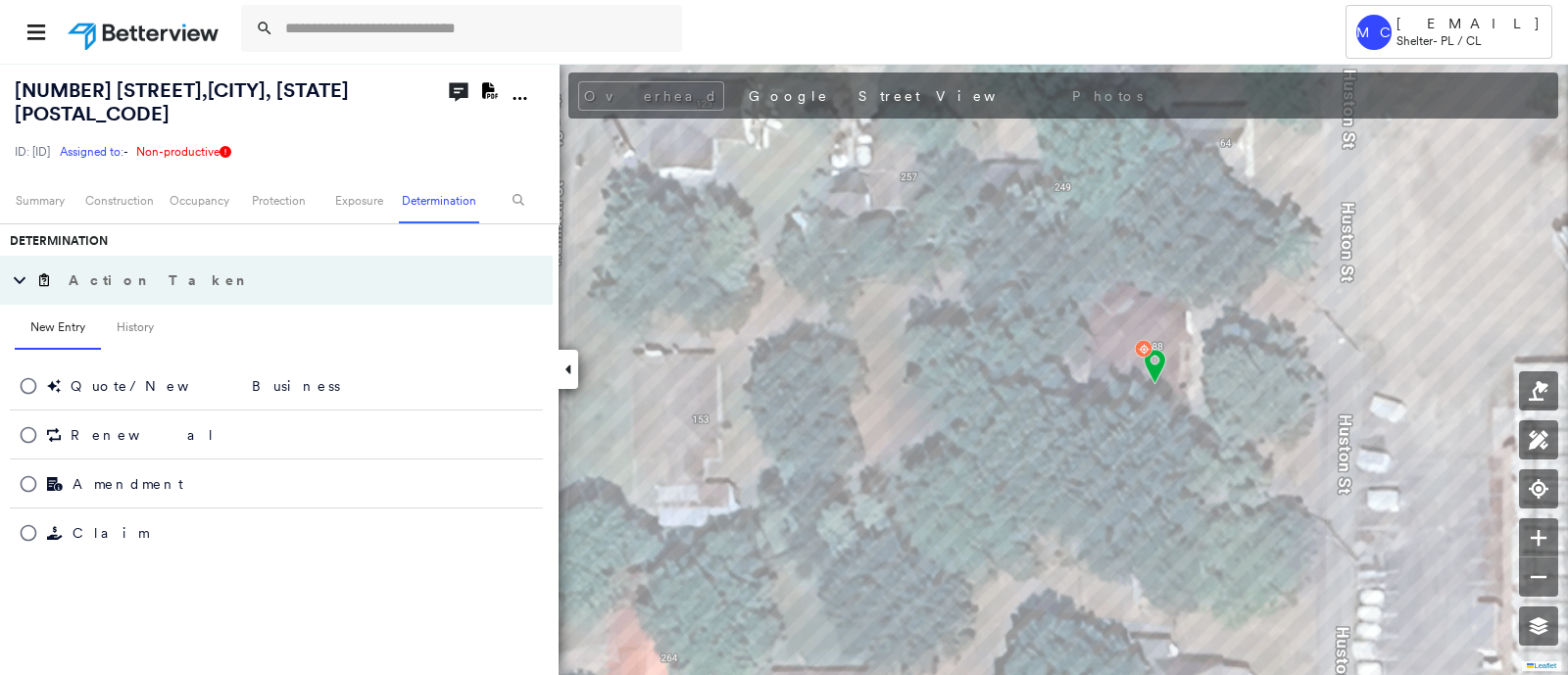scroll, scrollTop: 556, scrollLeft: 0, axis: vertical 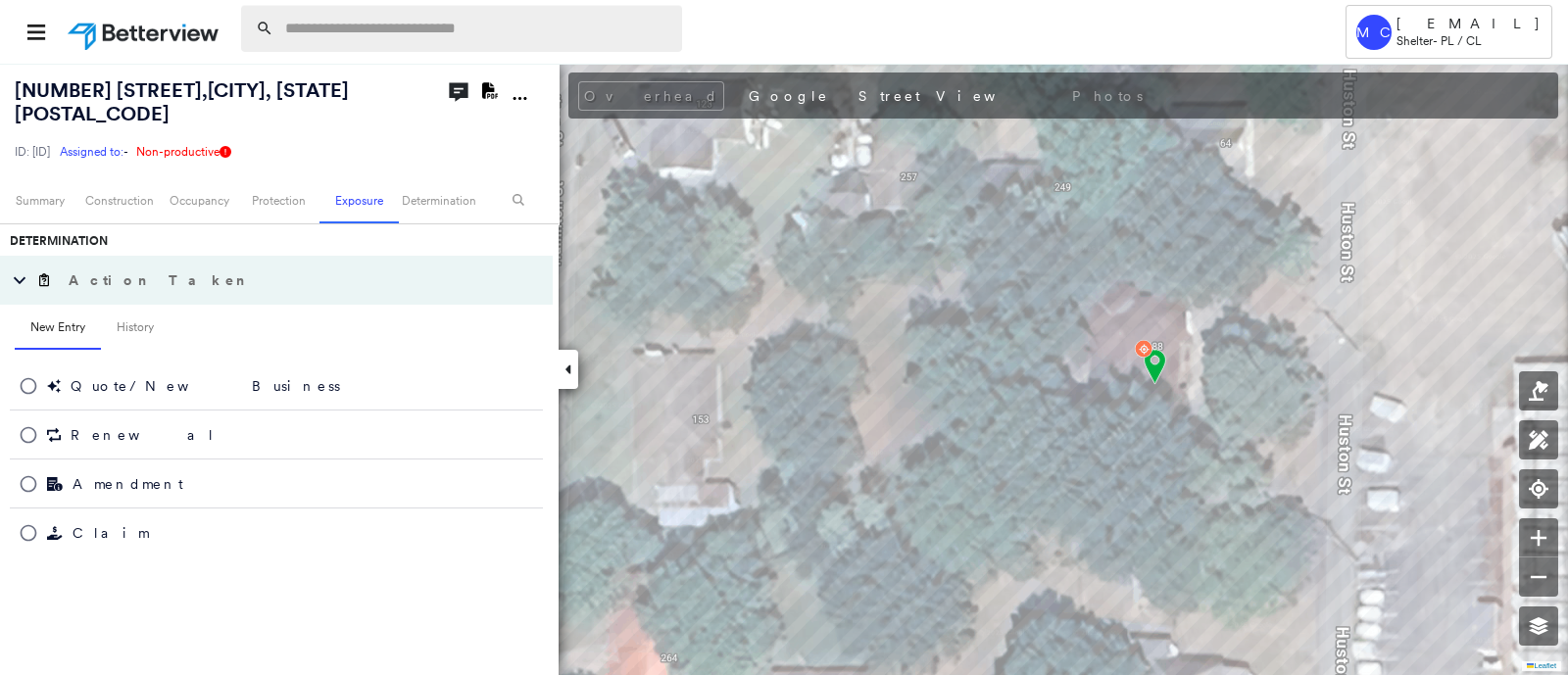 click at bounding box center [477, 28] 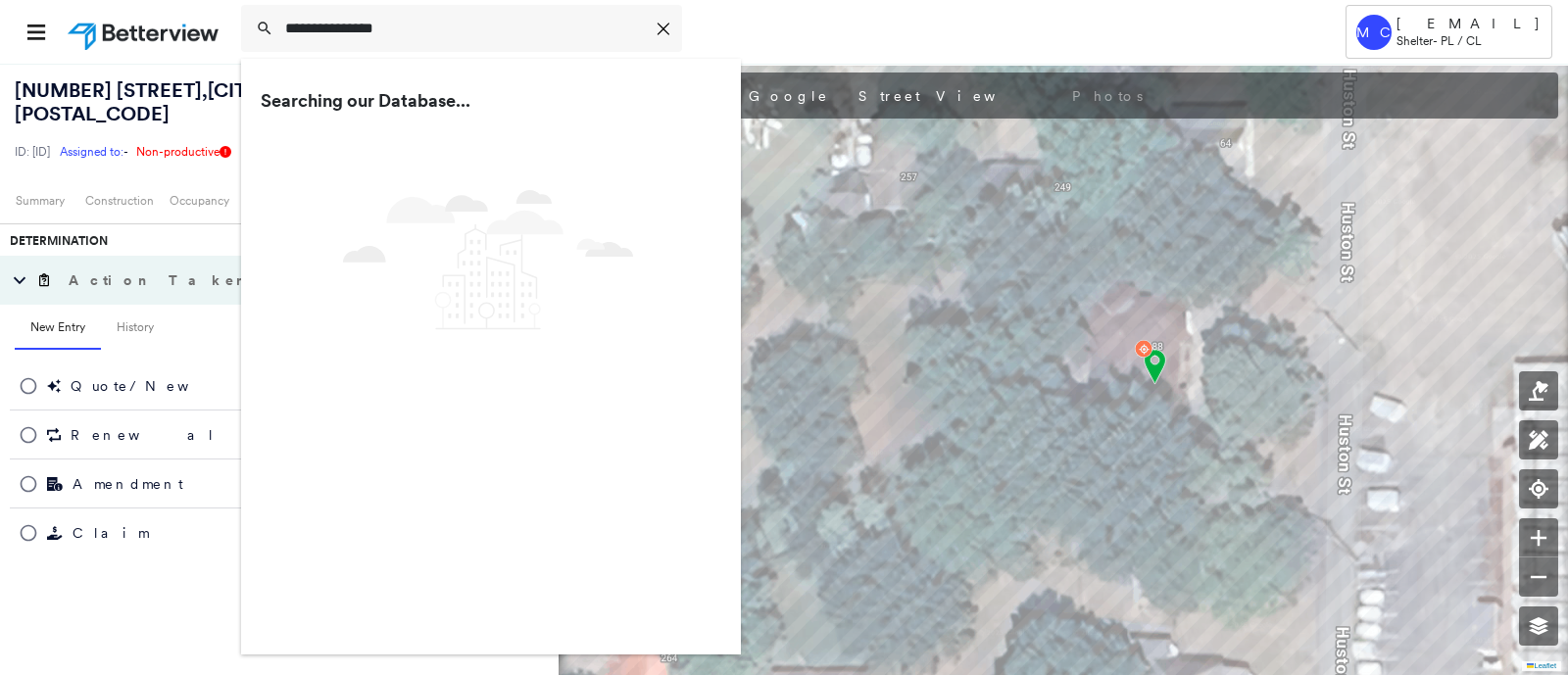 type on "**********" 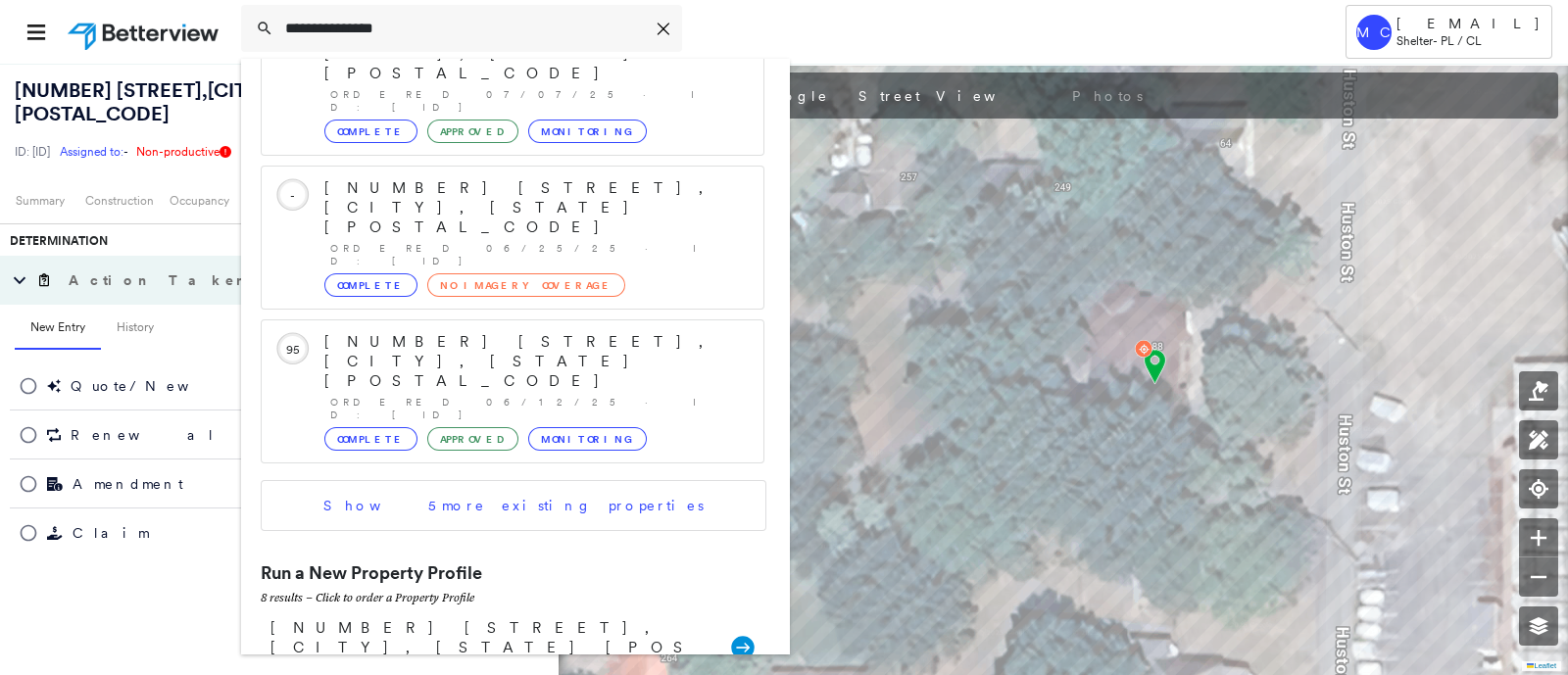 scroll, scrollTop: 512, scrollLeft: 0, axis: vertical 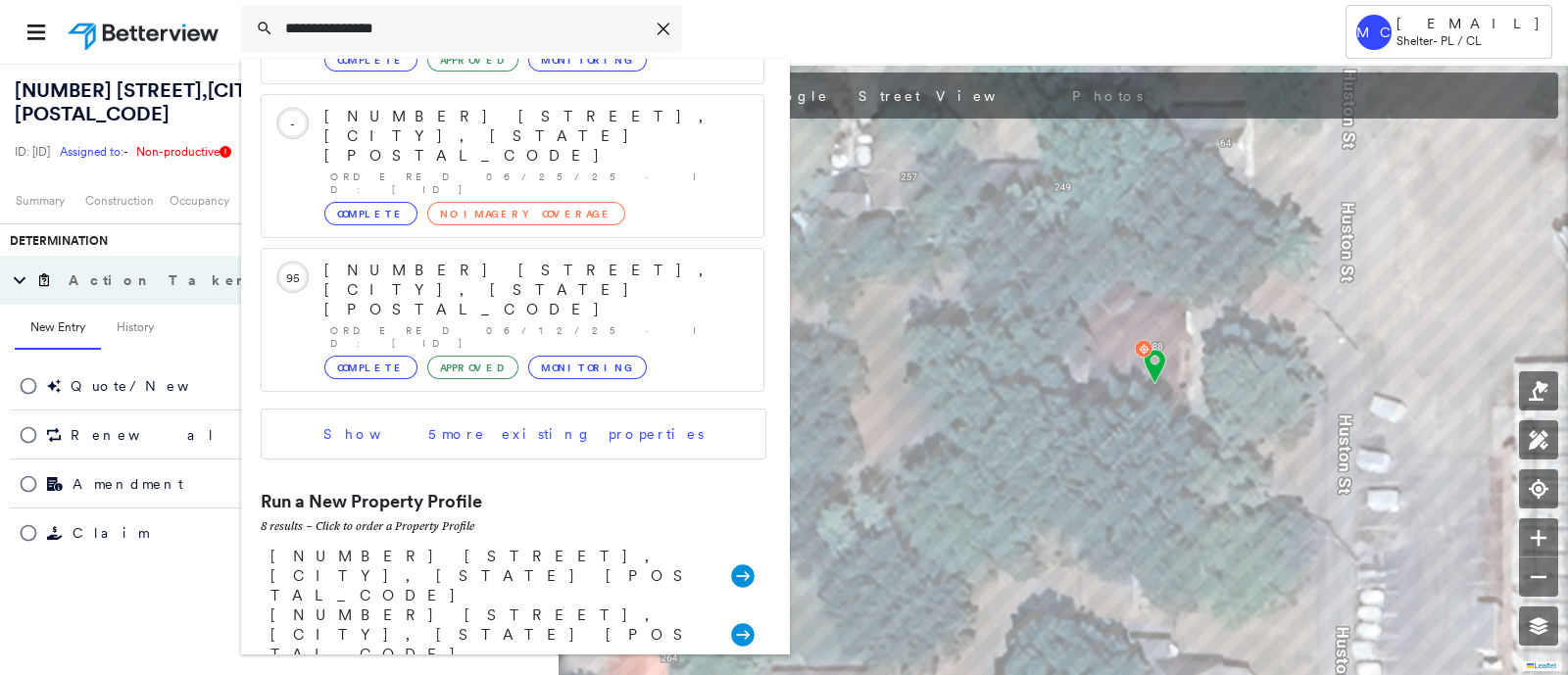 click on "[NUMBER] [STREET], [CITY], [STATE] [POSTAL_CODE]" at bounding box center [491, 752] 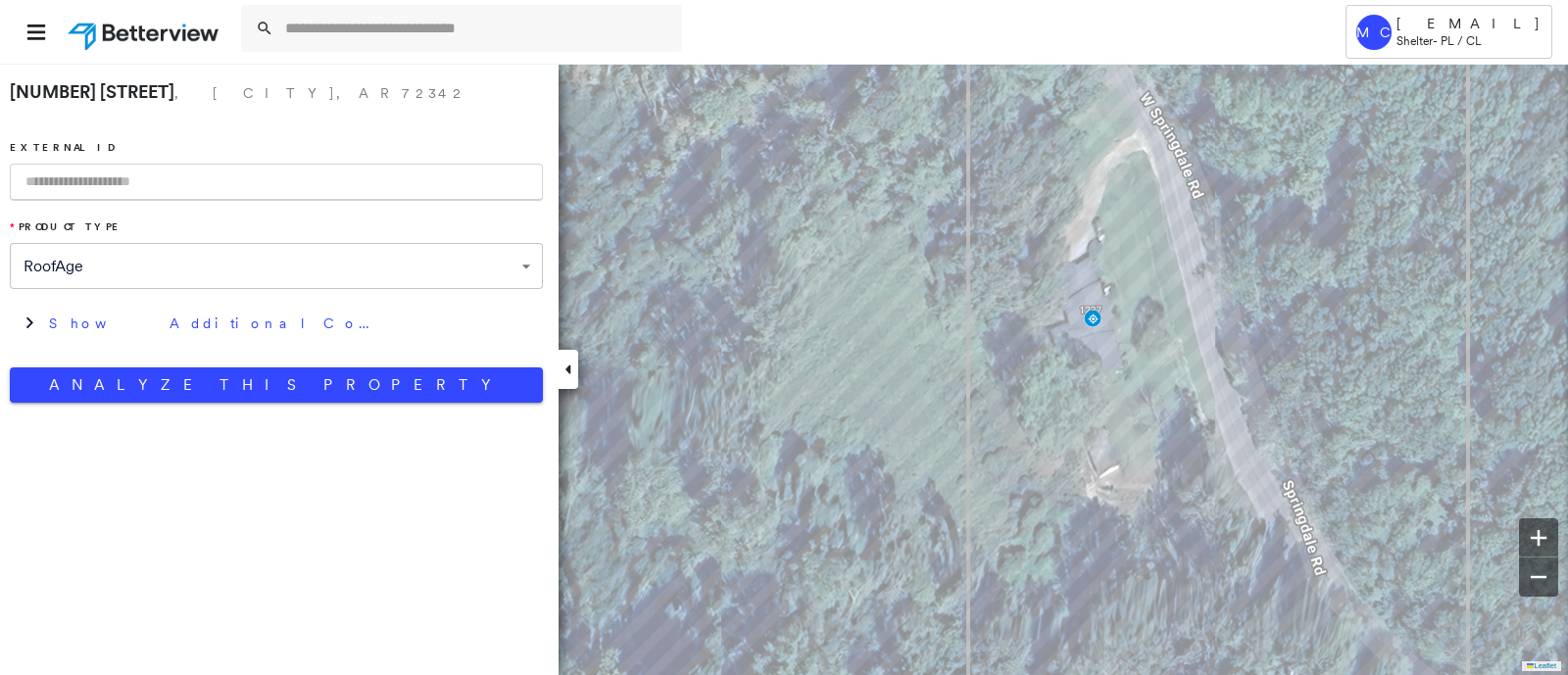 click at bounding box center [276, 182] 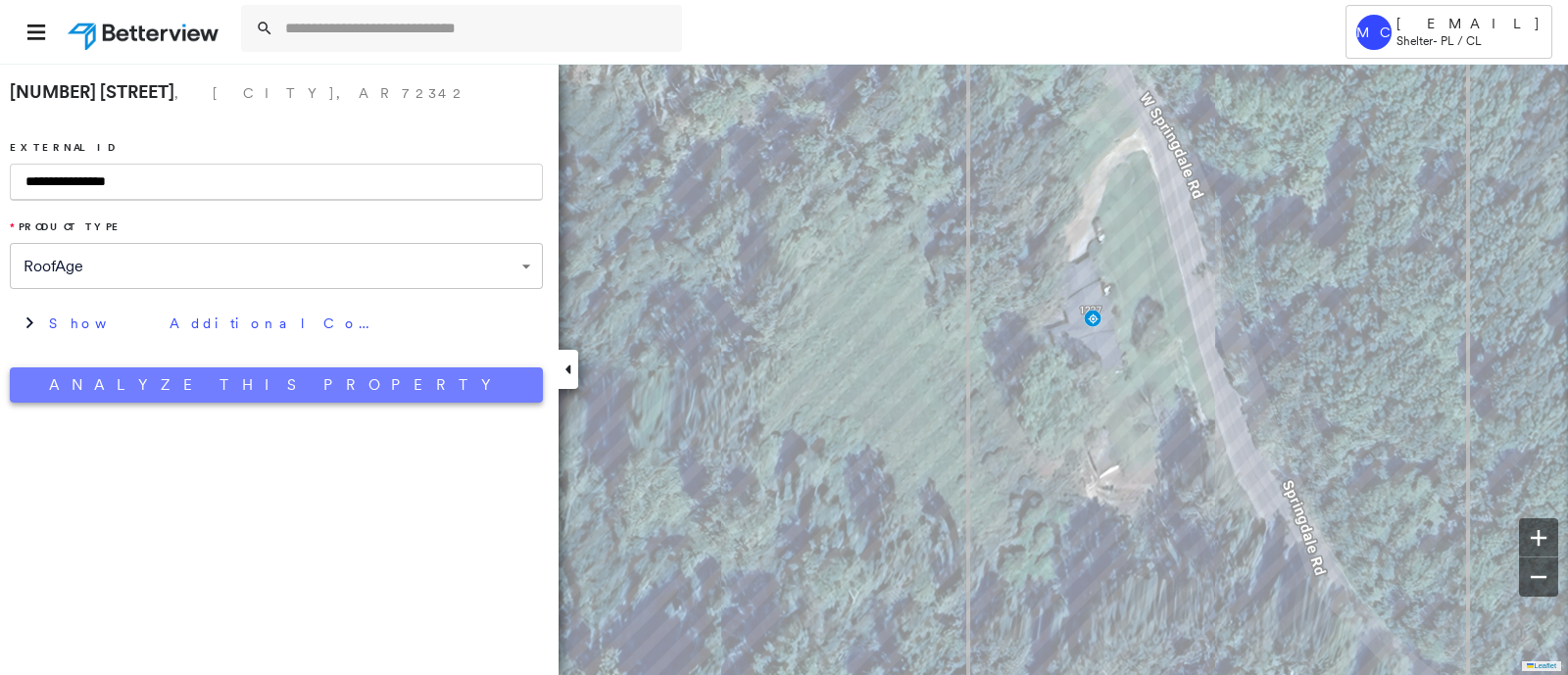 type on "**********" 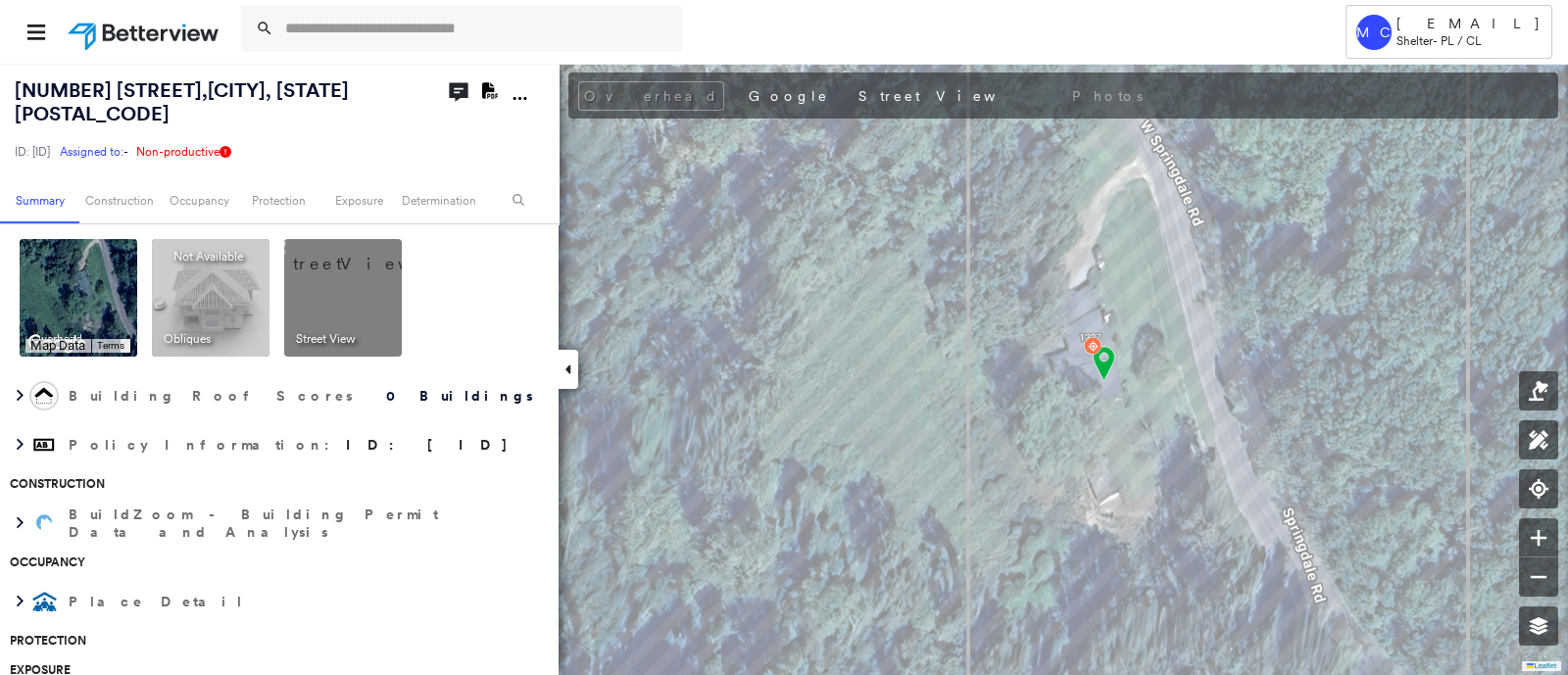 scroll, scrollTop: 605, scrollLeft: 0, axis: vertical 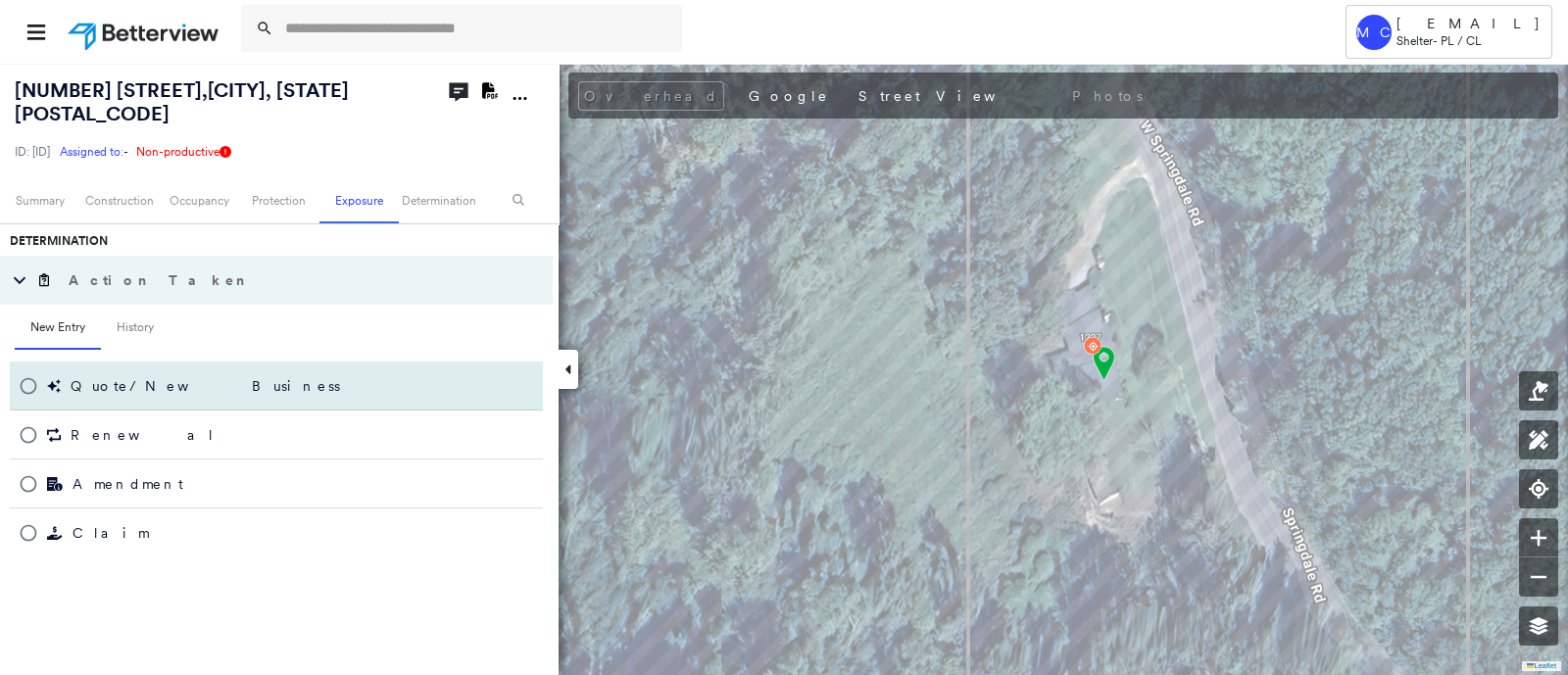 click 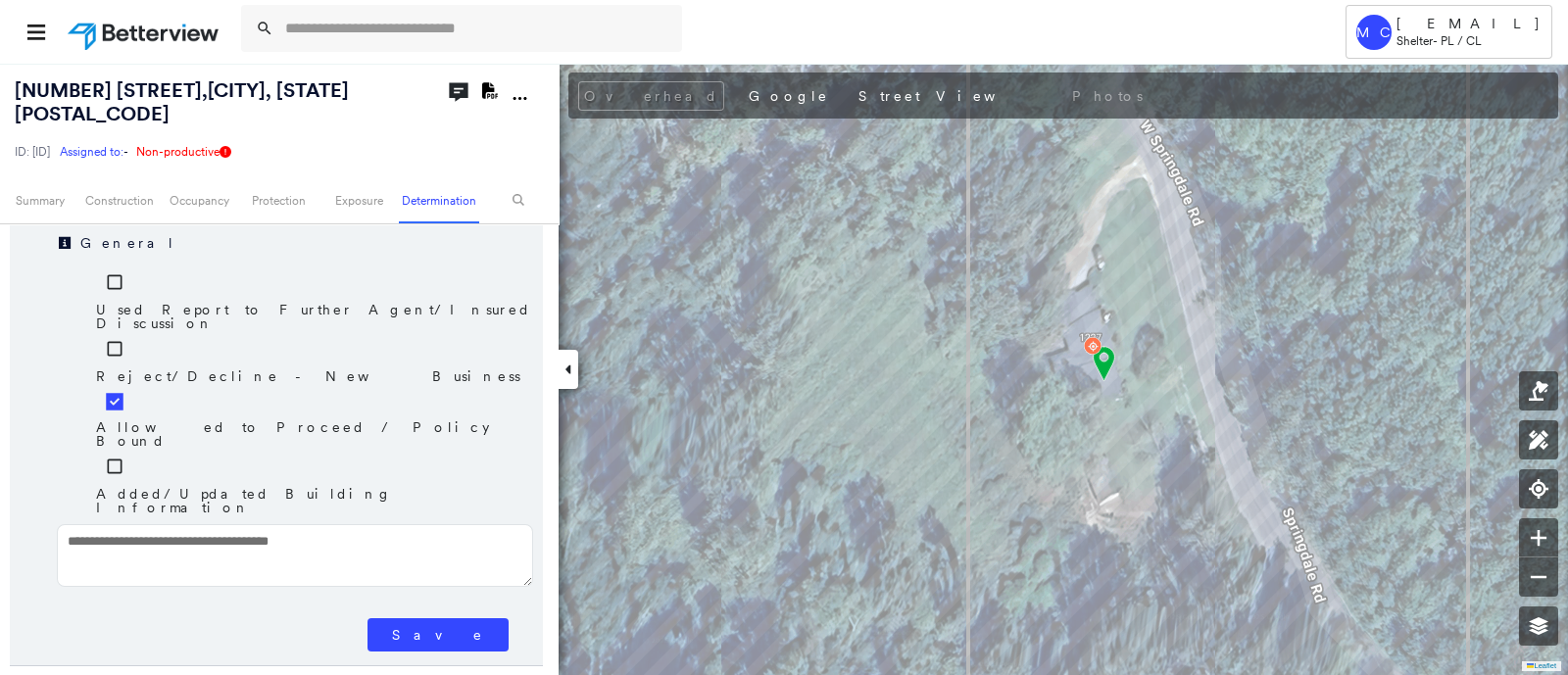 click on "Save" at bounding box center (438, 635) 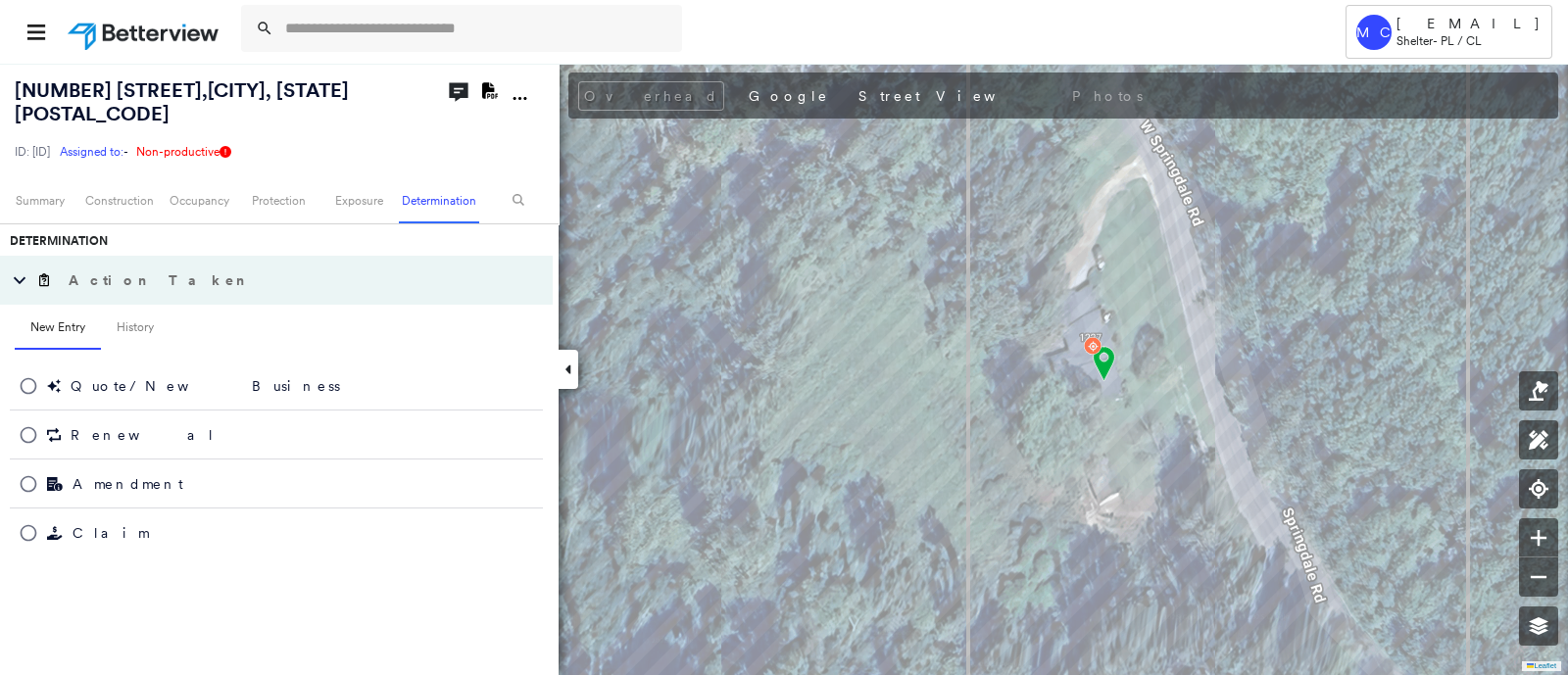 scroll, scrollTop: 605, scrollLeft: 0, axis: vertical 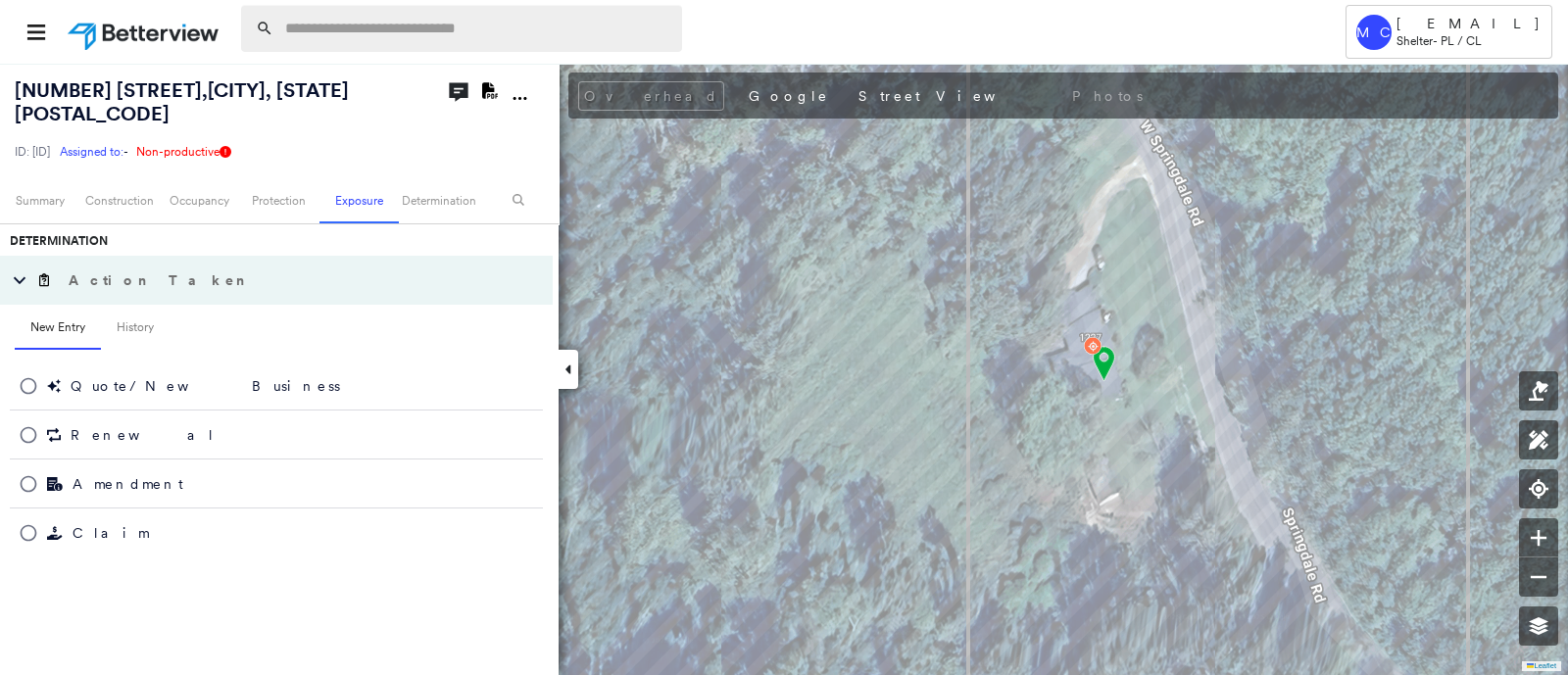 click at bounding box center [477, 28] 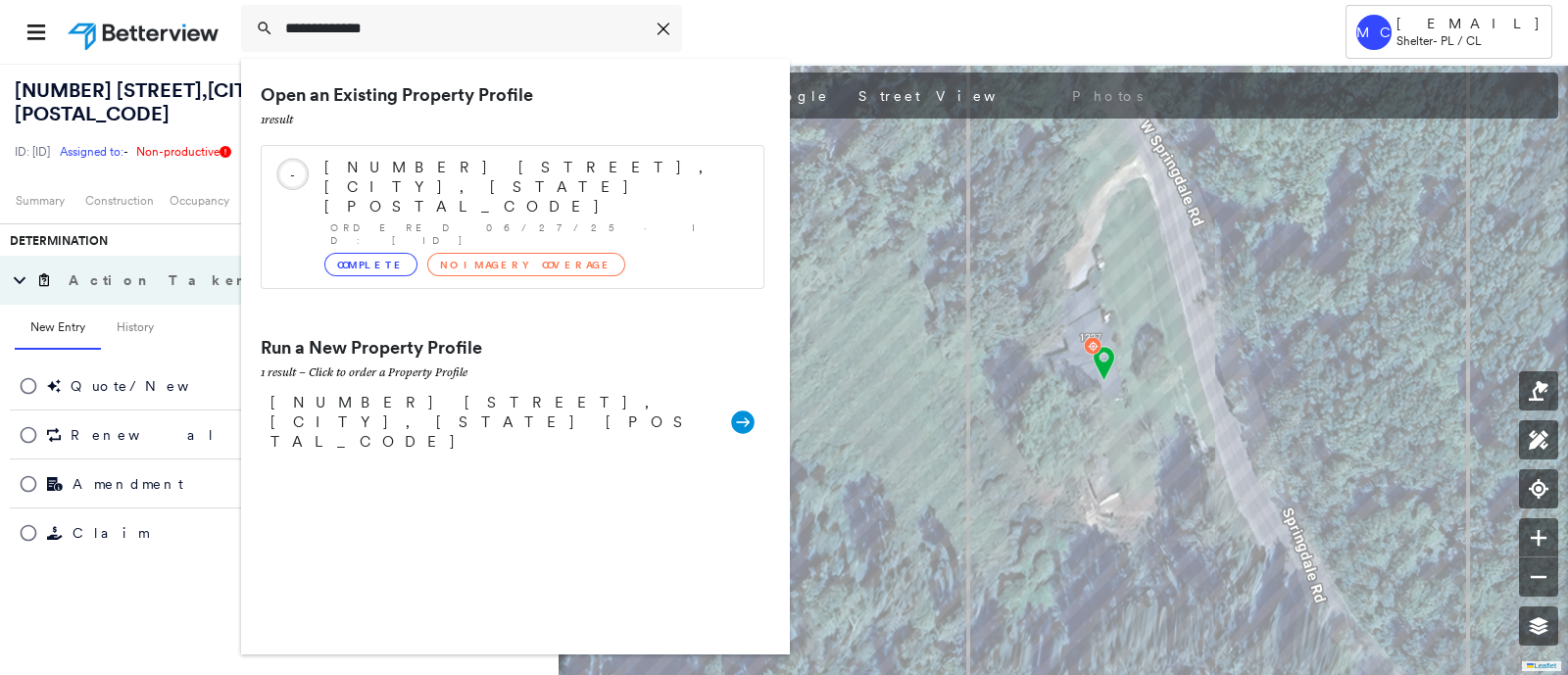 type on "**********" 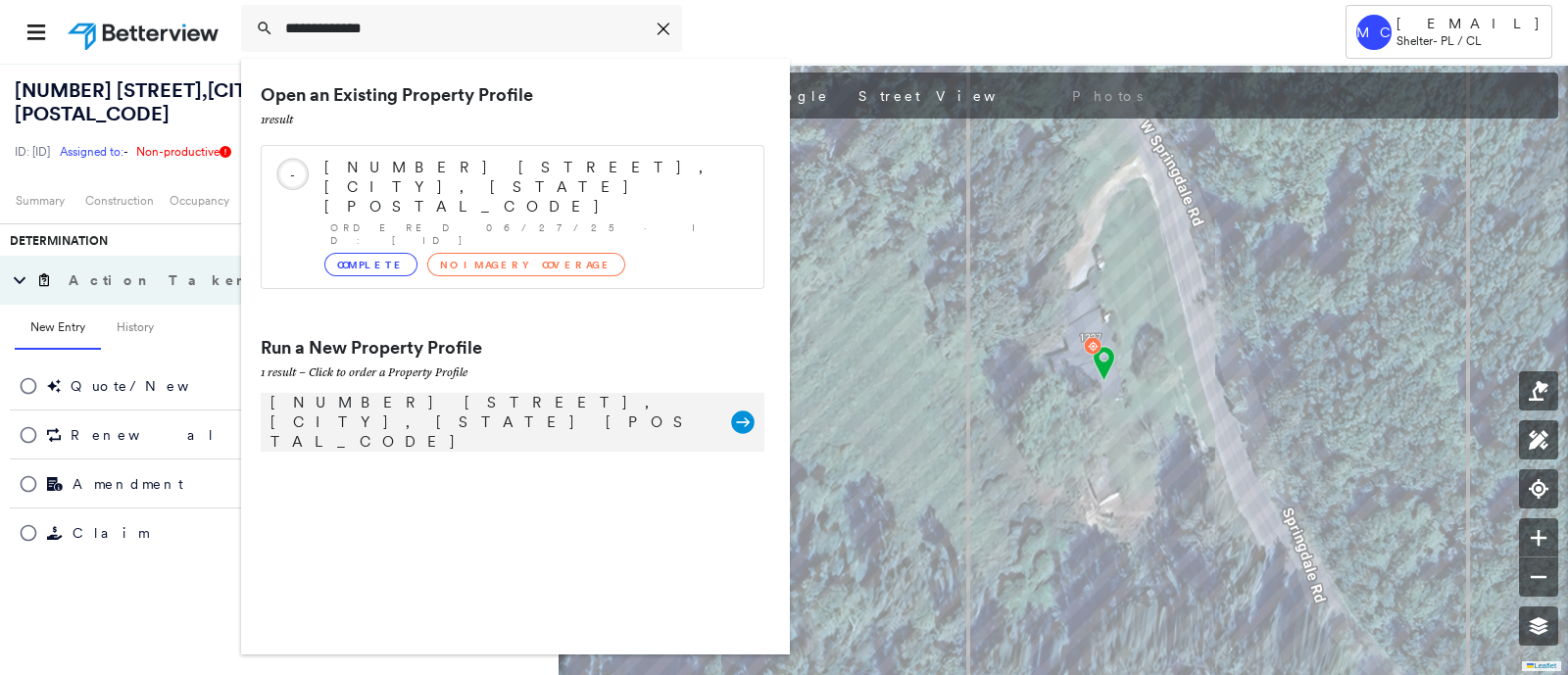 click on "[NUMBER] [STREET], [CITY], [STATE] [POSTAL_CODE]" at bounding box center [491, 422] 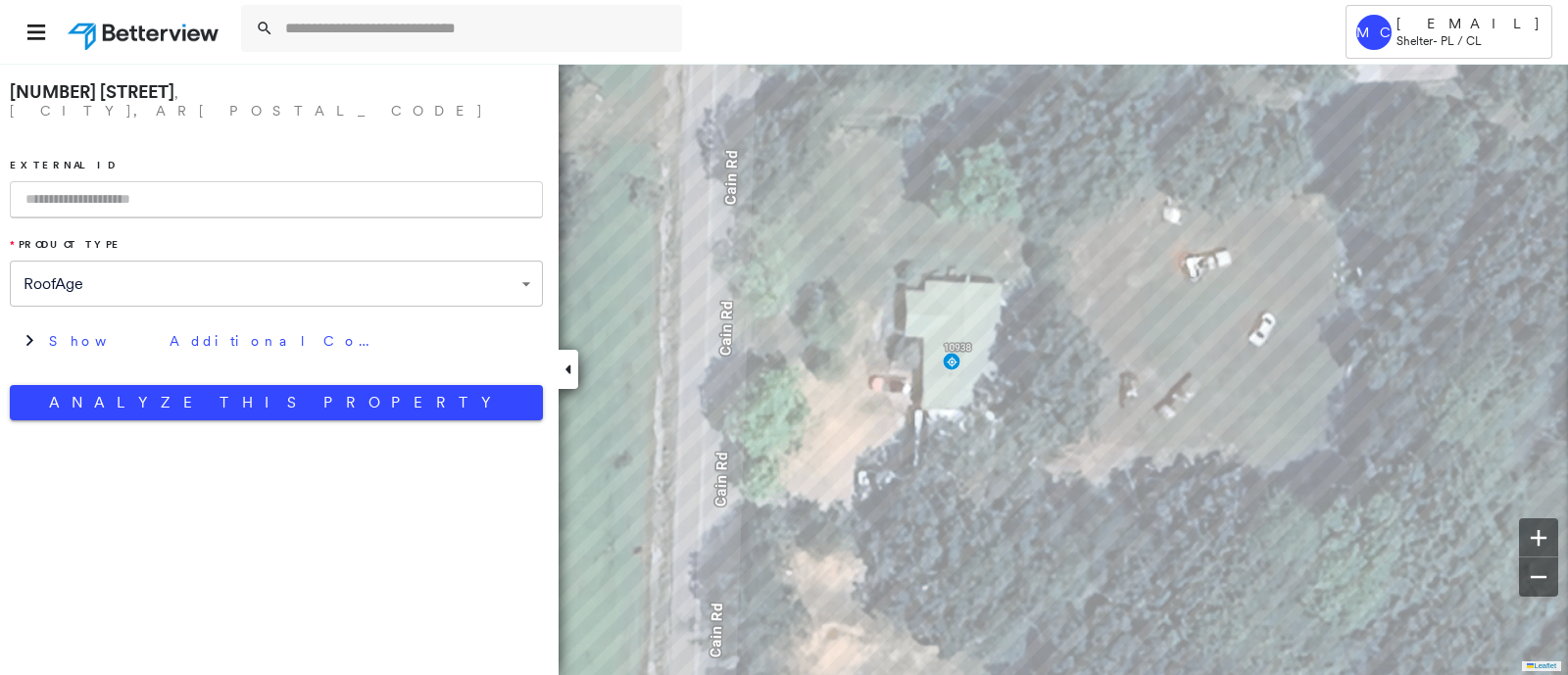 drag, startPoint x: 274, startPoint y: 164, endPoint x: 270, endPoint y: 177, distance: 13.601471 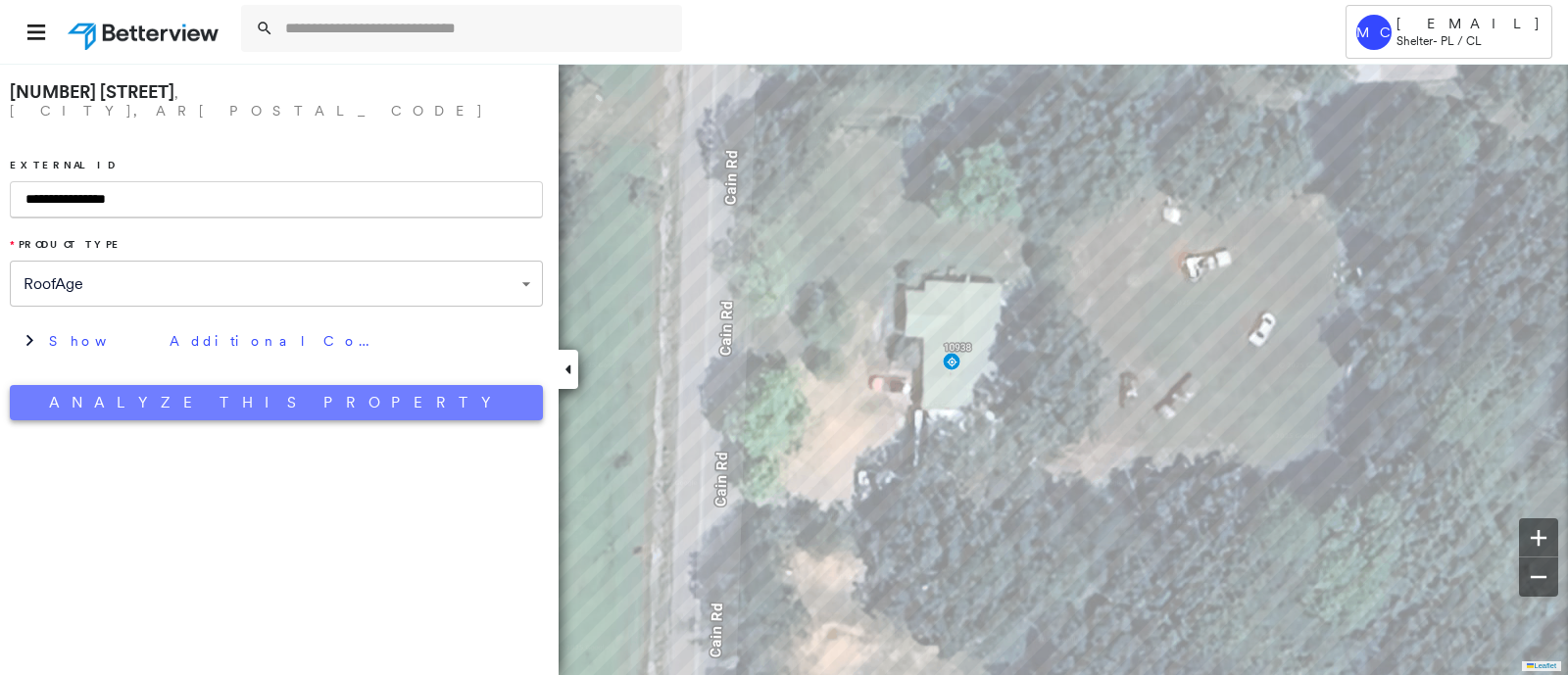 type on "**********" 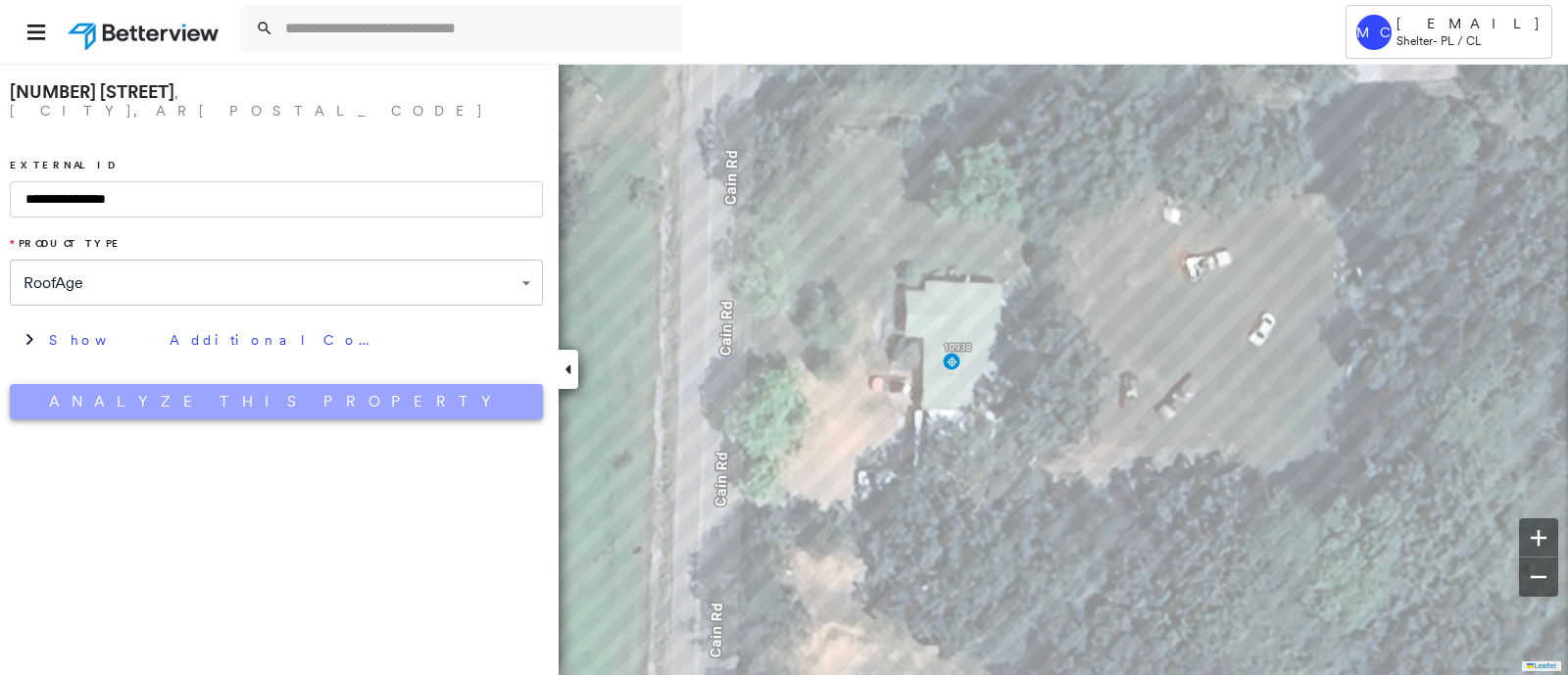 click on "Analyze This Property" at bounding box center (276, 402) 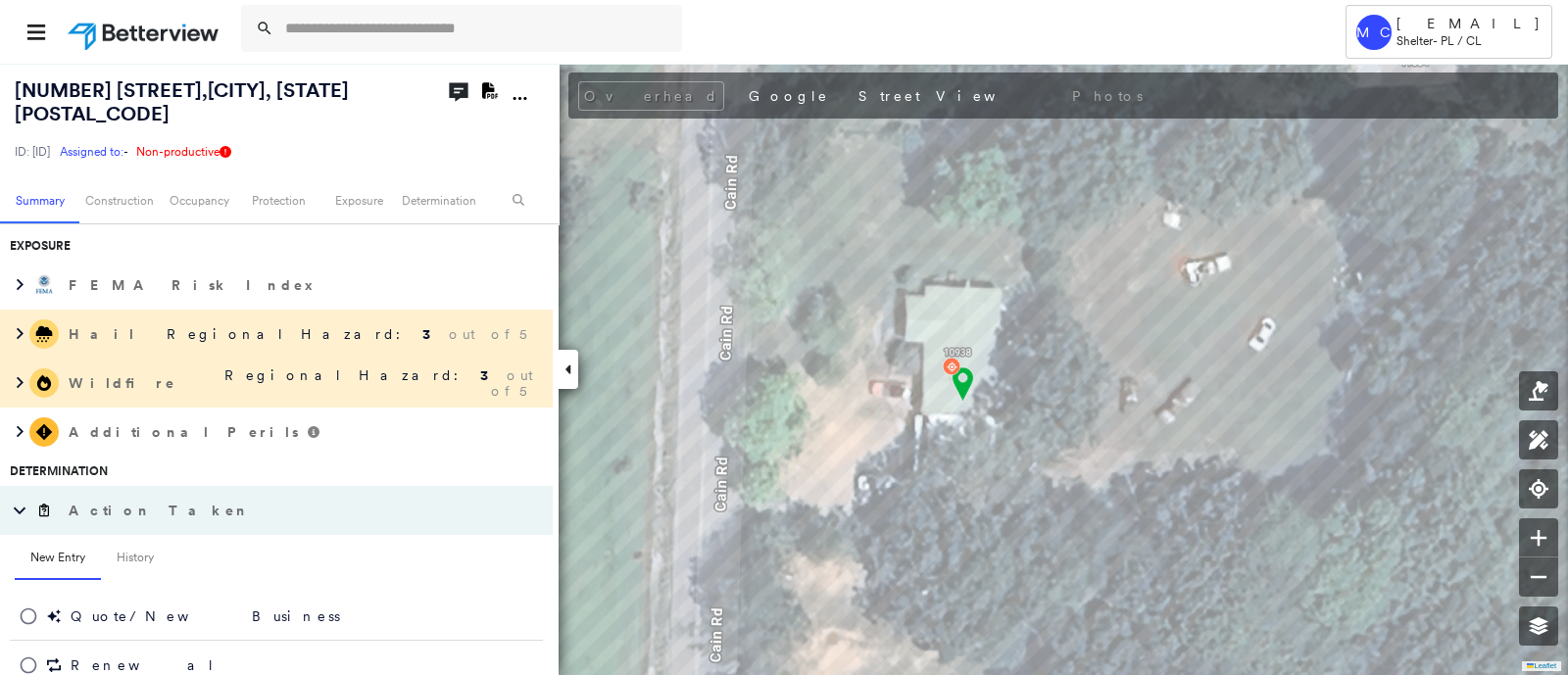 scroll, scrollTop: 654, scrollLeft: 0, axis: vertical 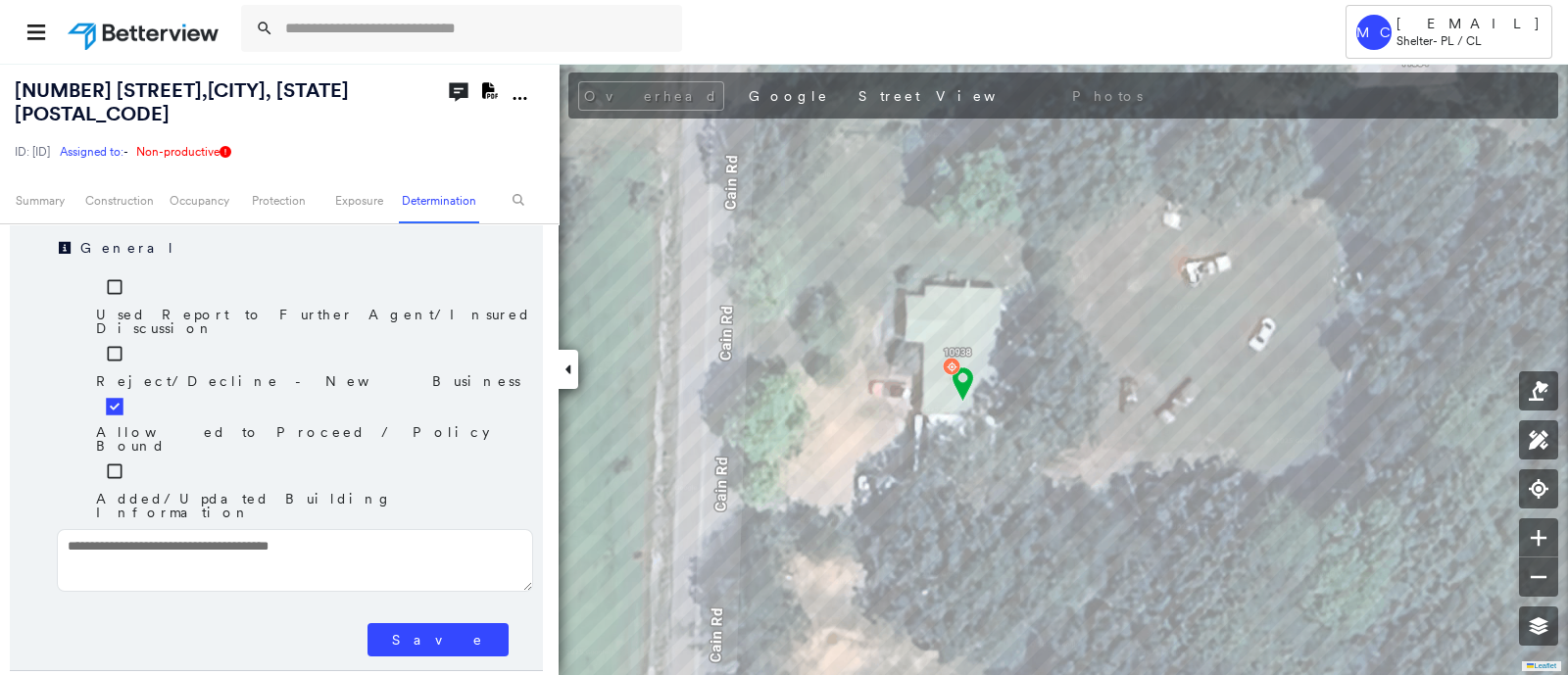 click on "Save" at bounding box center (276, 637) 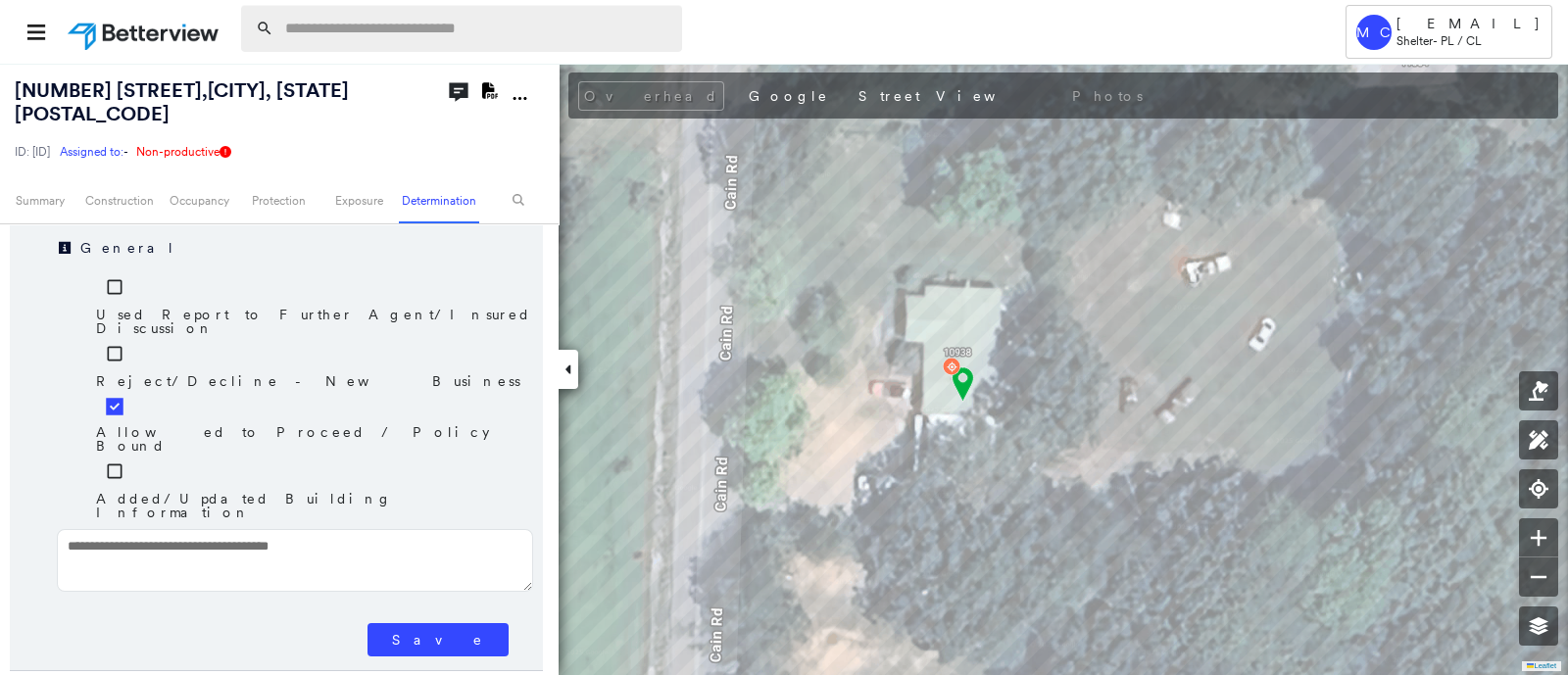 click at bounding box center (477, 28) 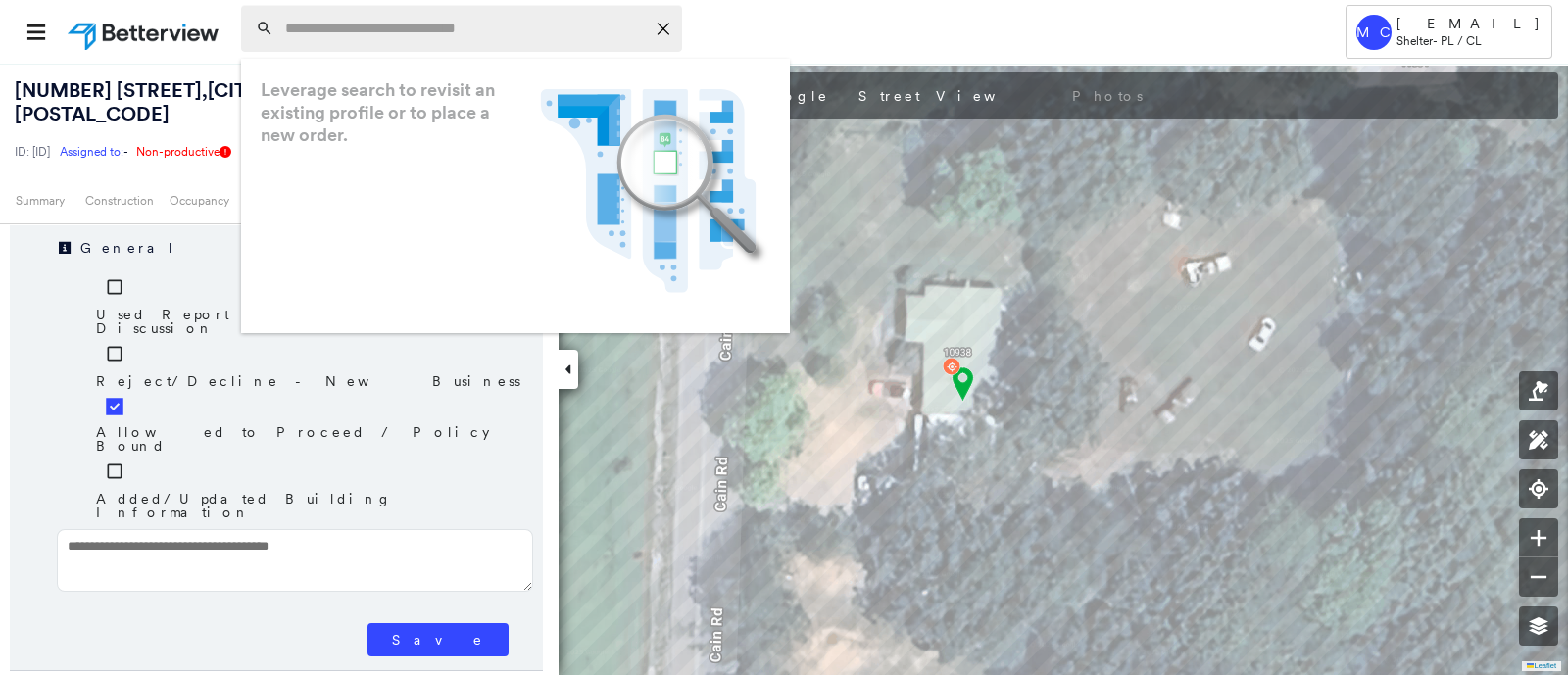 paste on "**********" 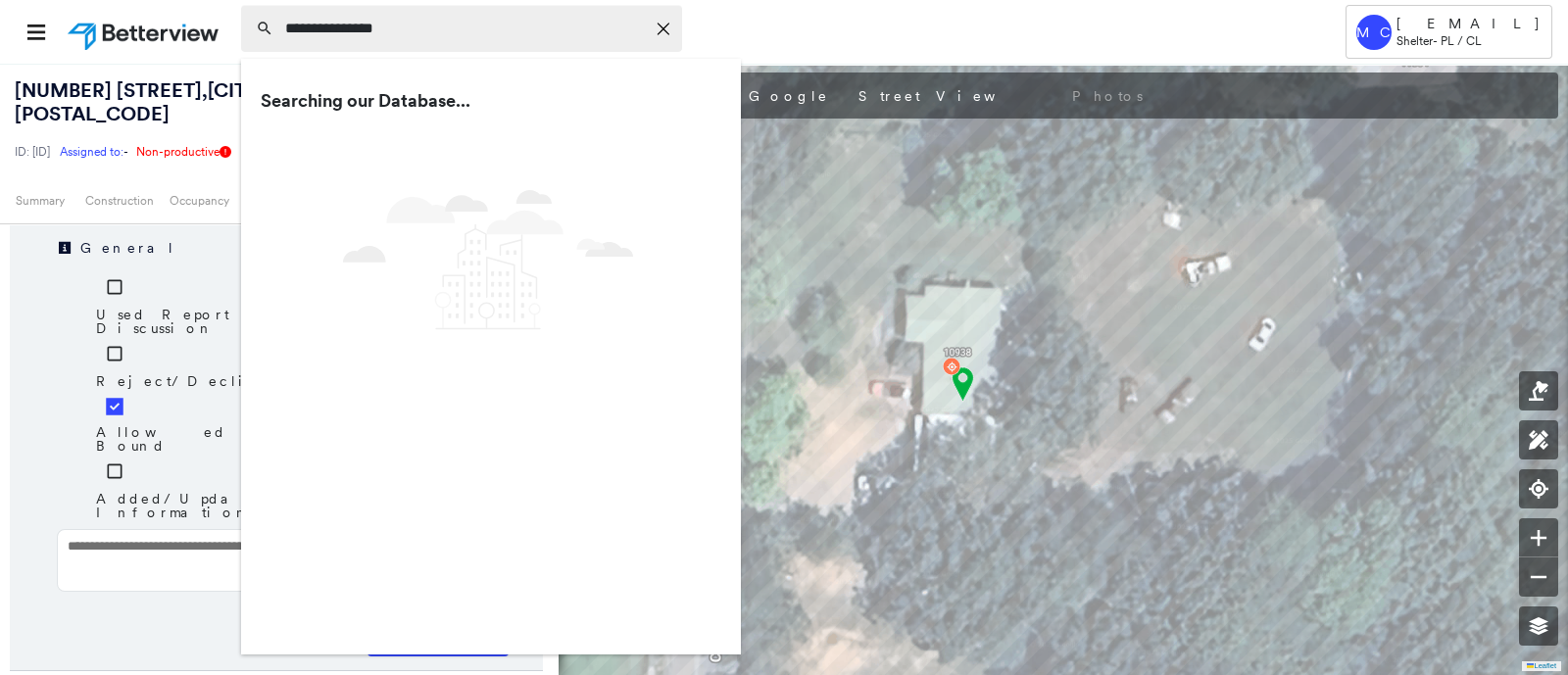 click on "**********" at bounding box center (465, 28) 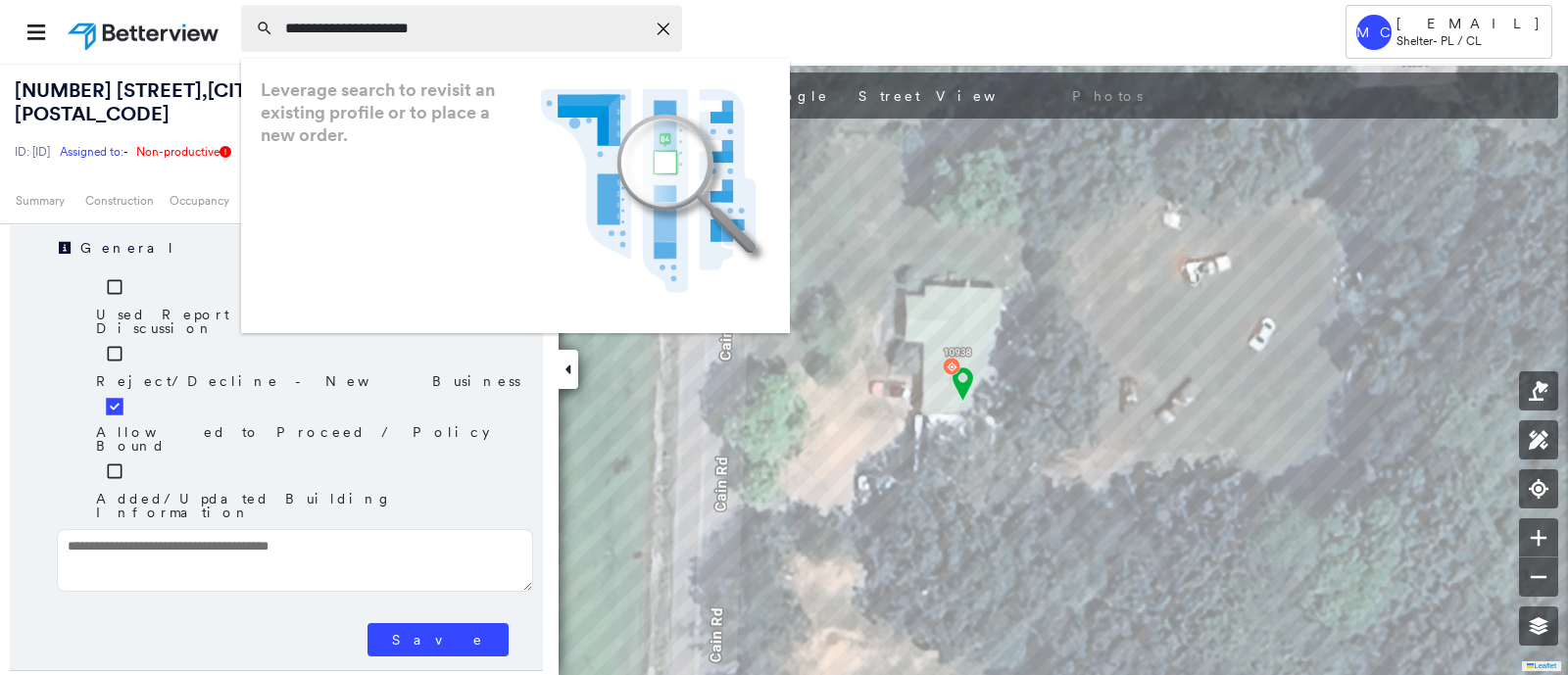 type on "**********" 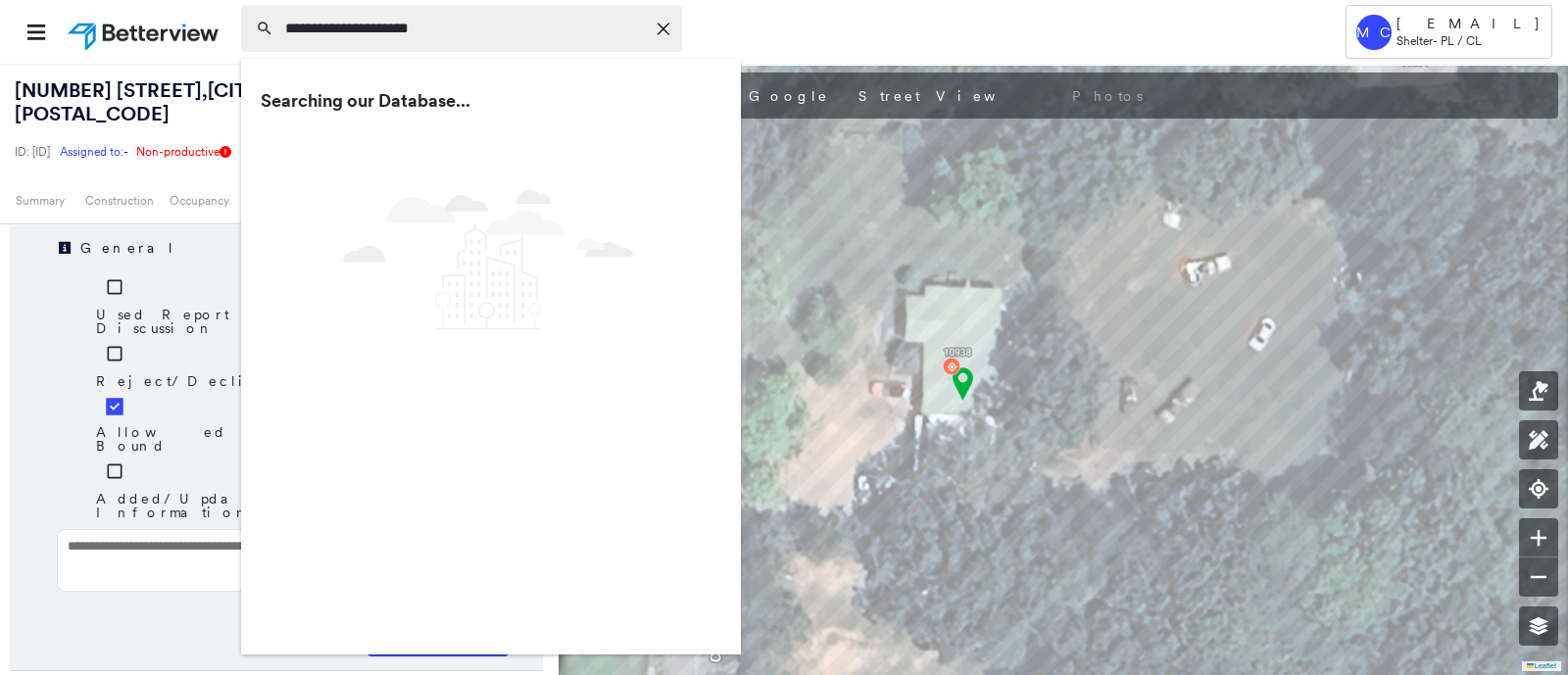 click on "**********" at bounding box center [465, 28] 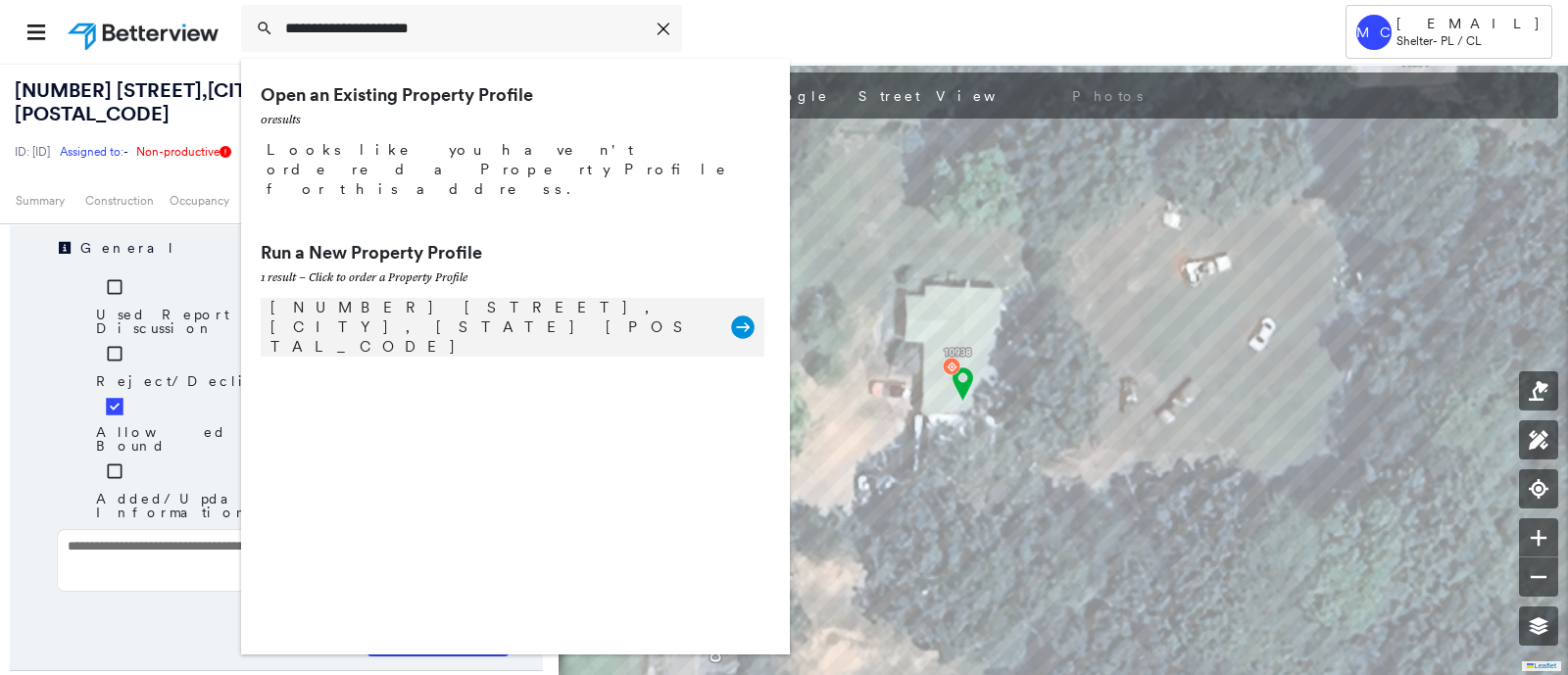 click on "[NUMBER] [STREET], [CITY], [STATE] [POSTAL_CODE] Group Created with Sketch." at bounding box center [513, 327] 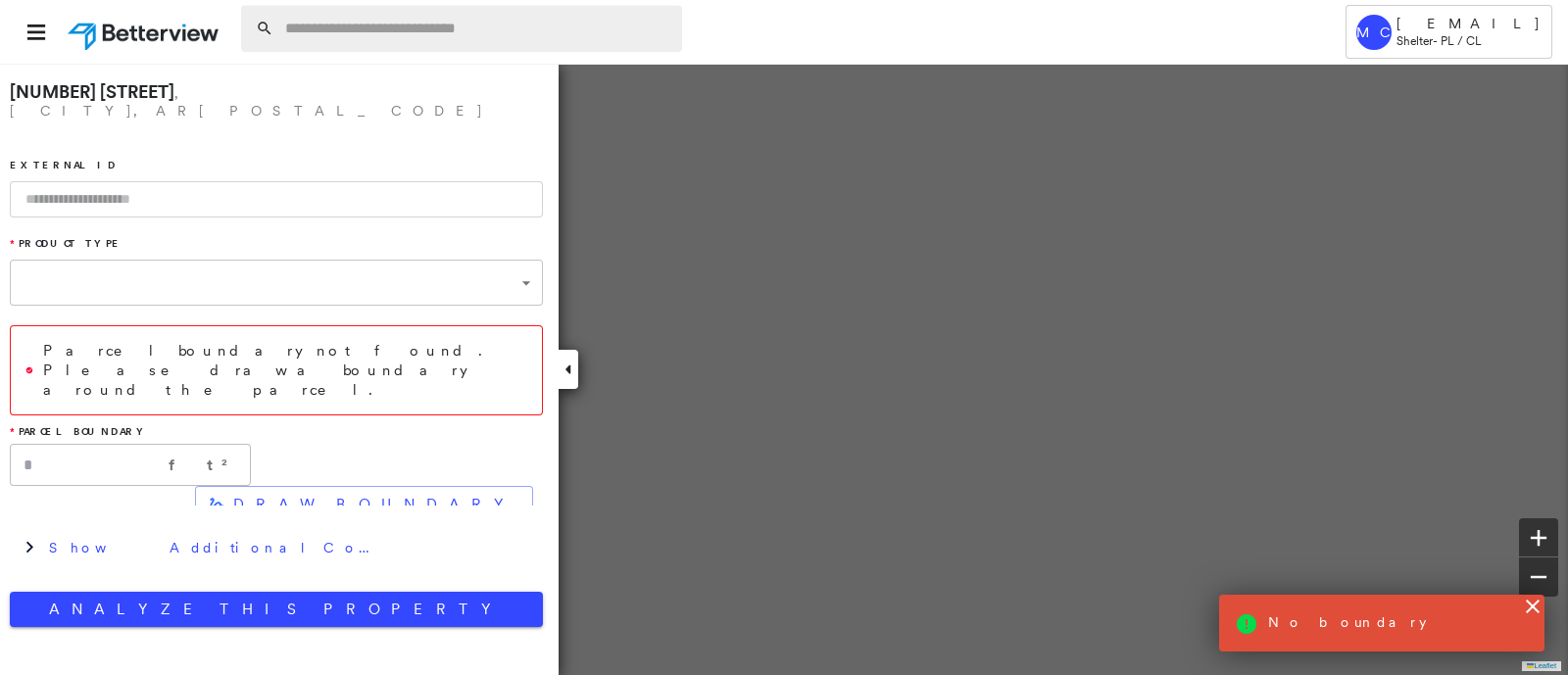 type on "**********" 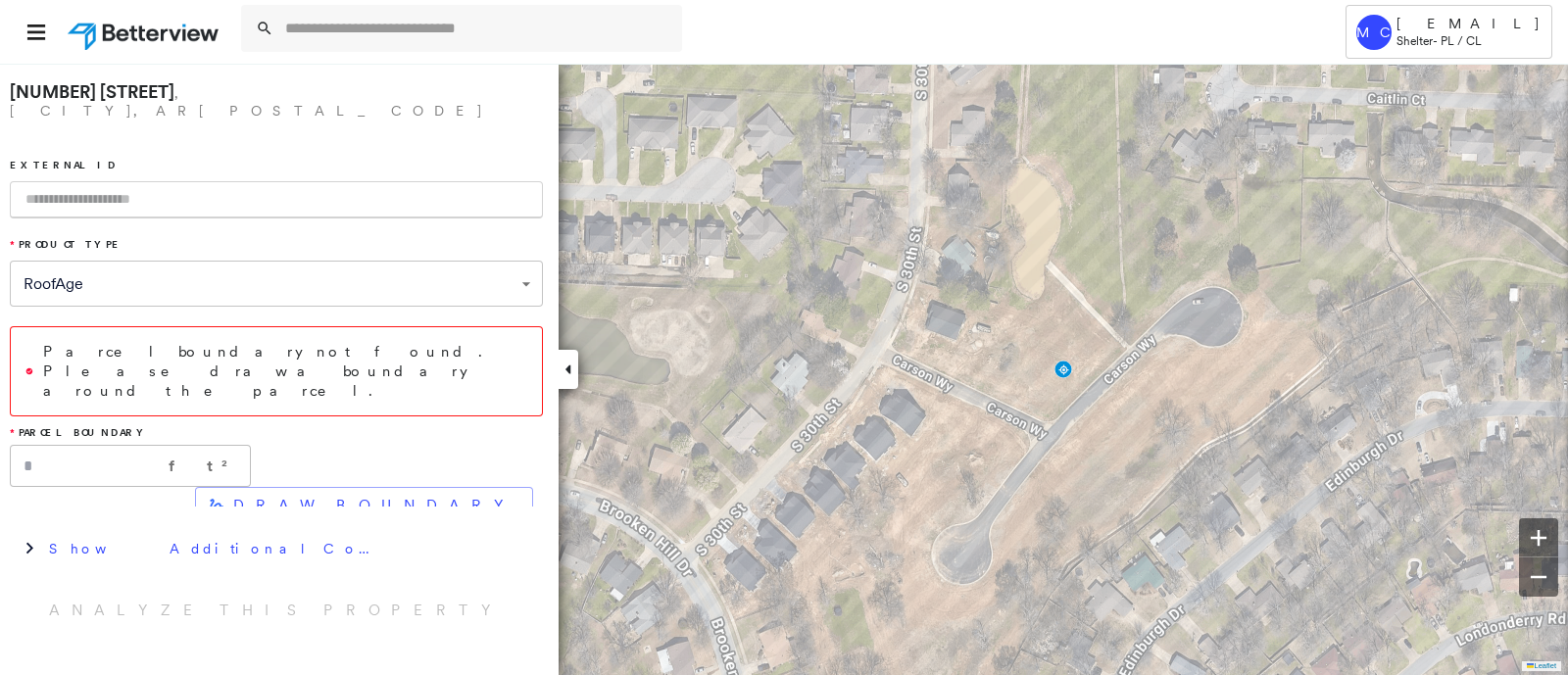 click at bounding box center [276, 200] 